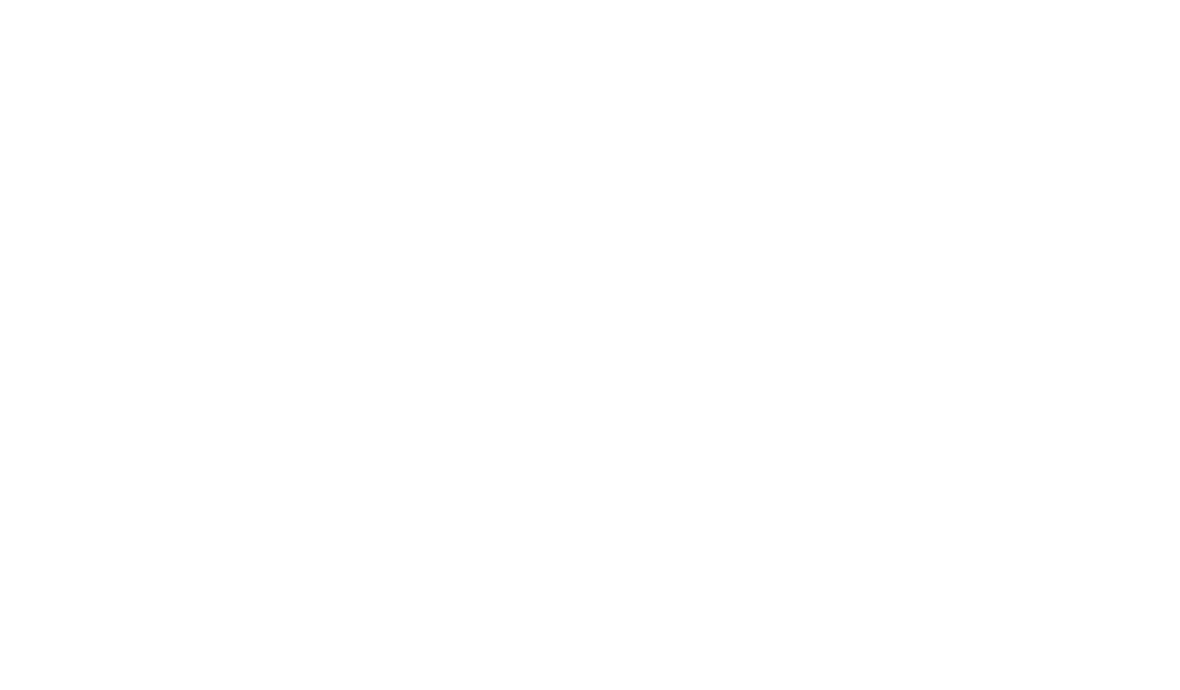 scroll, scrollTop: 0, scrollLeft: 0, axis: both 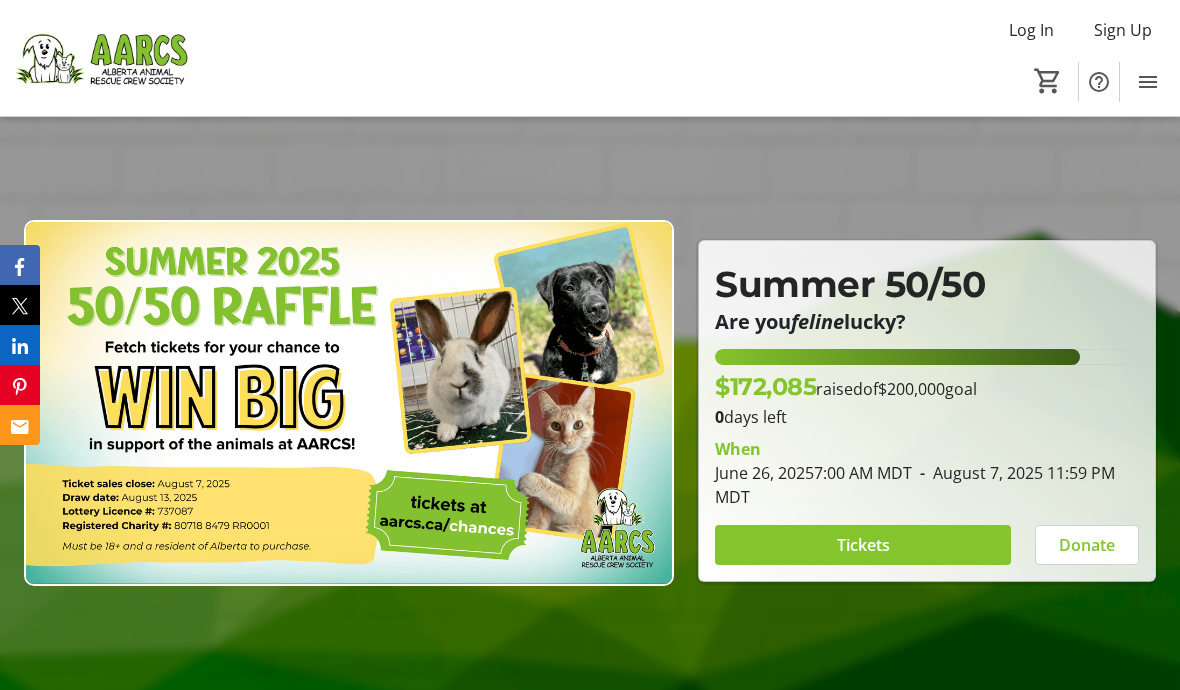 click on "Tickets" at bounding box center (863, 545) 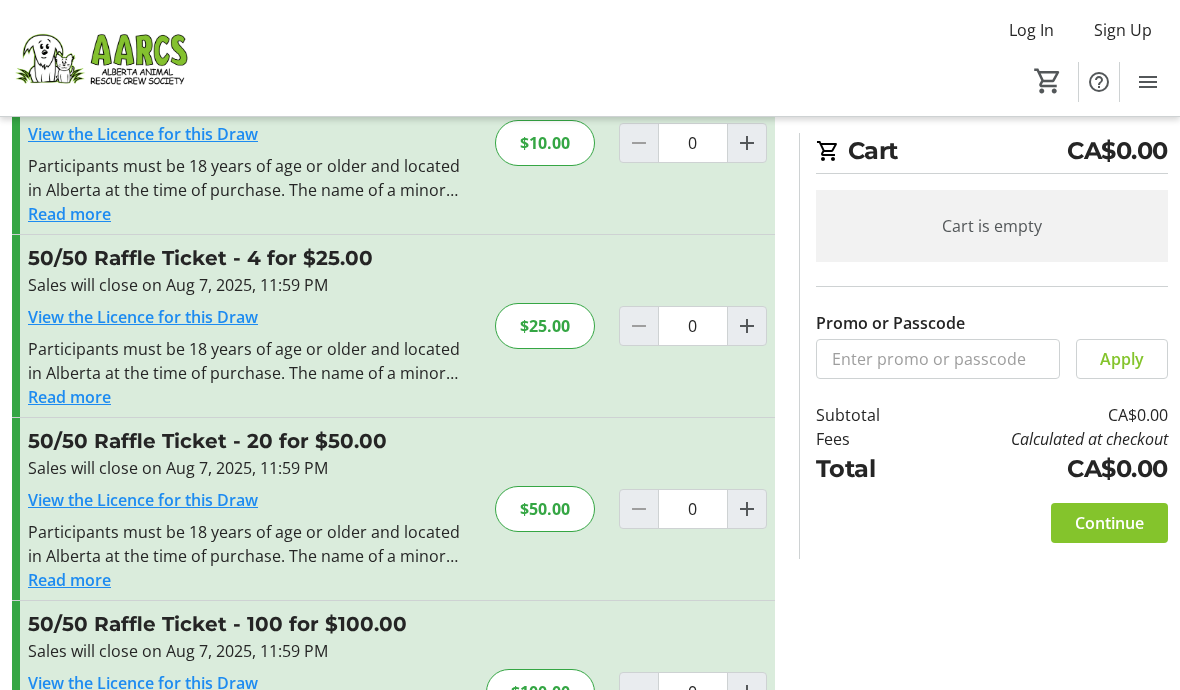 scroll, scrollTop: 144, scrollLeft: 0, axis: vertical 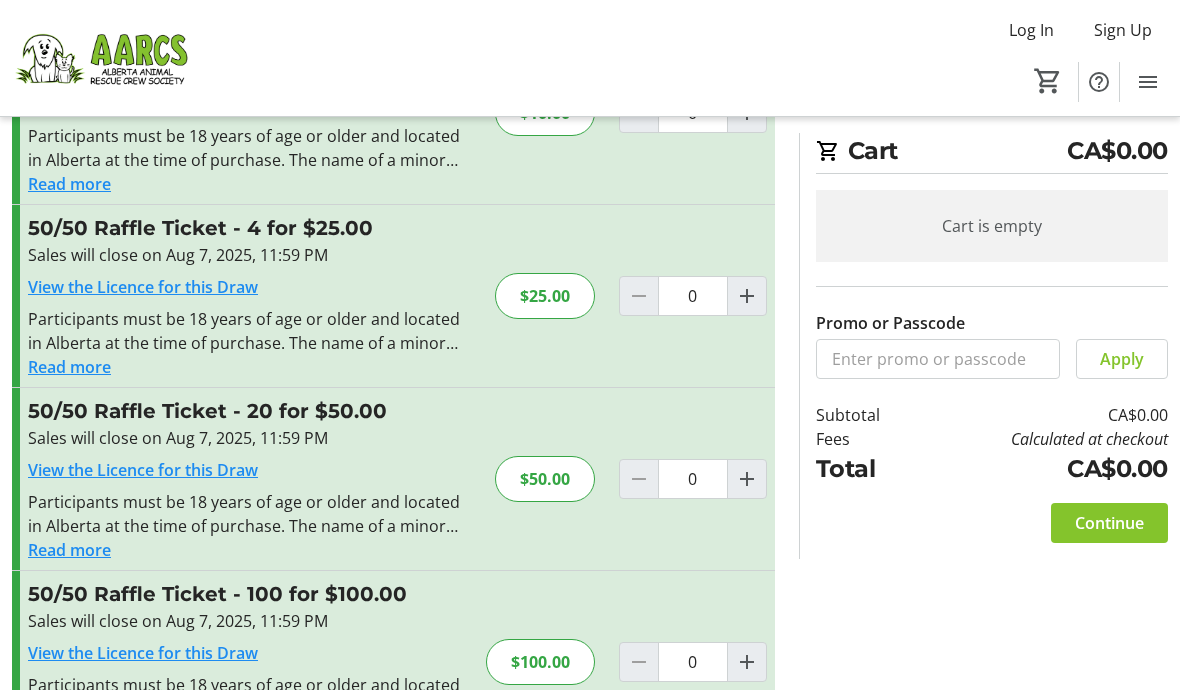 click 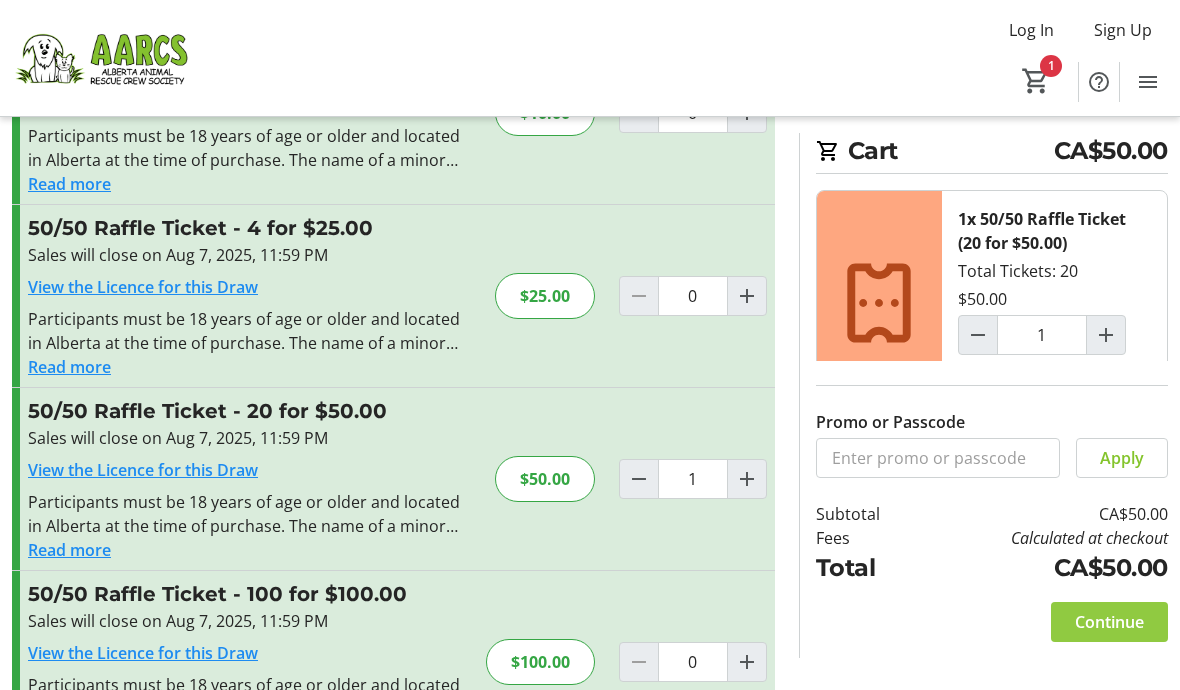 click on "Continue" 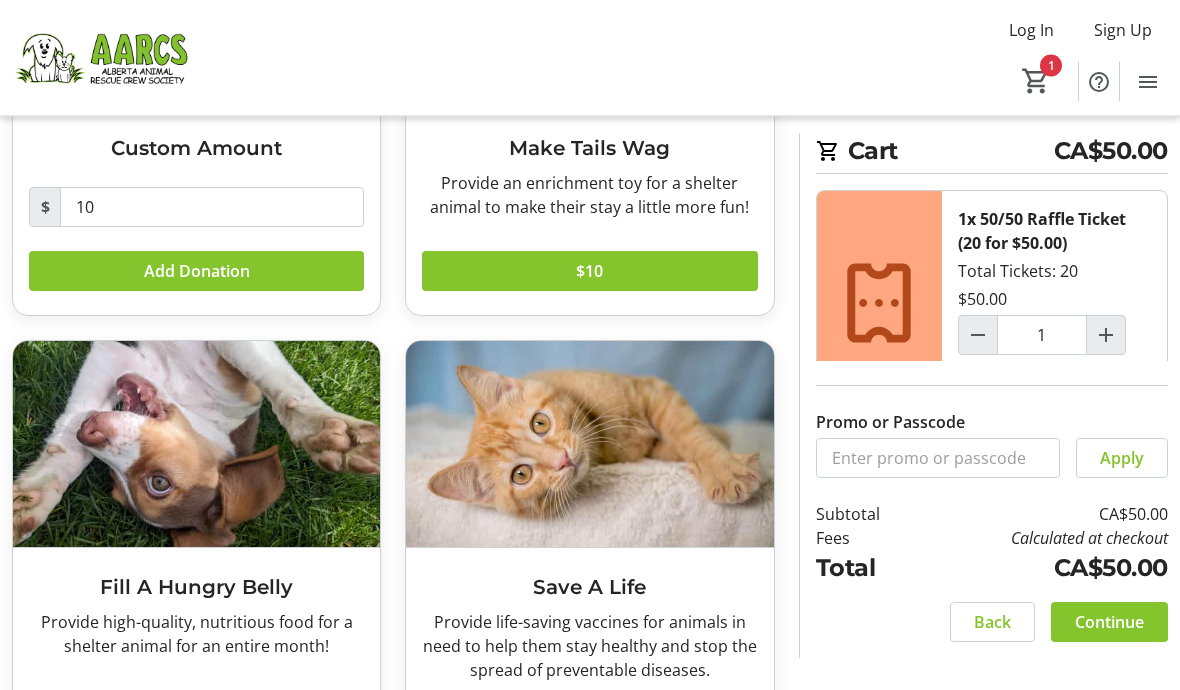scroll, scrollTop: 342, scrollLeft: 0, axis: vertical 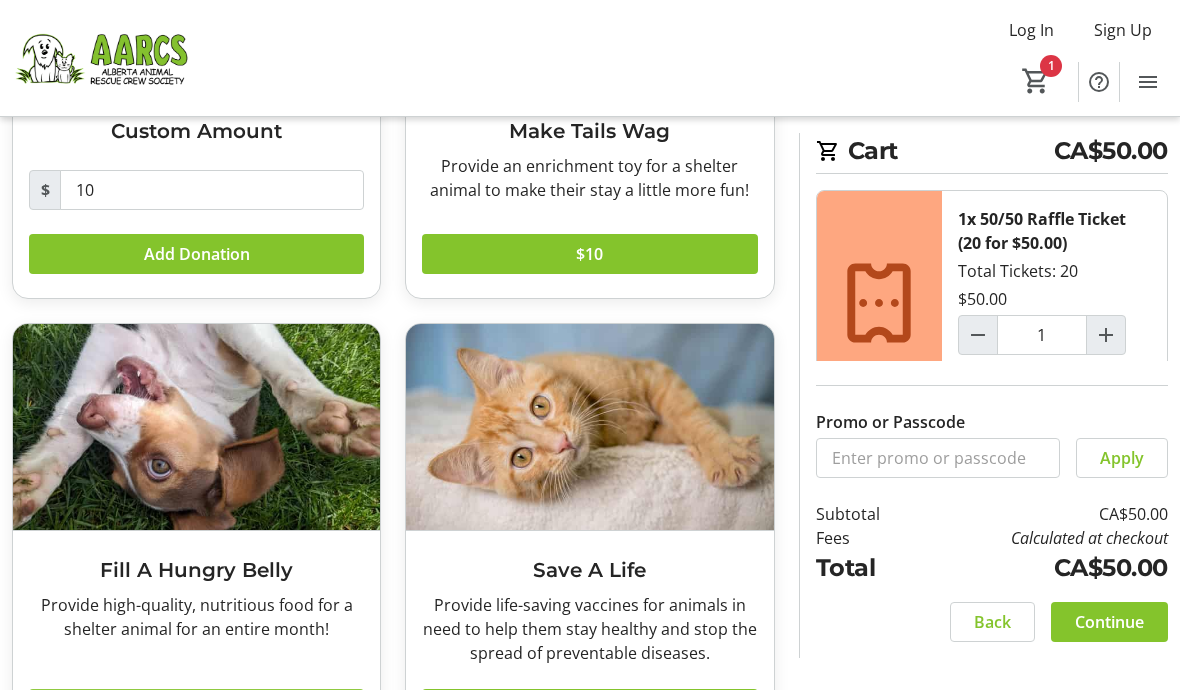click on "Fill A Hungry Belly" 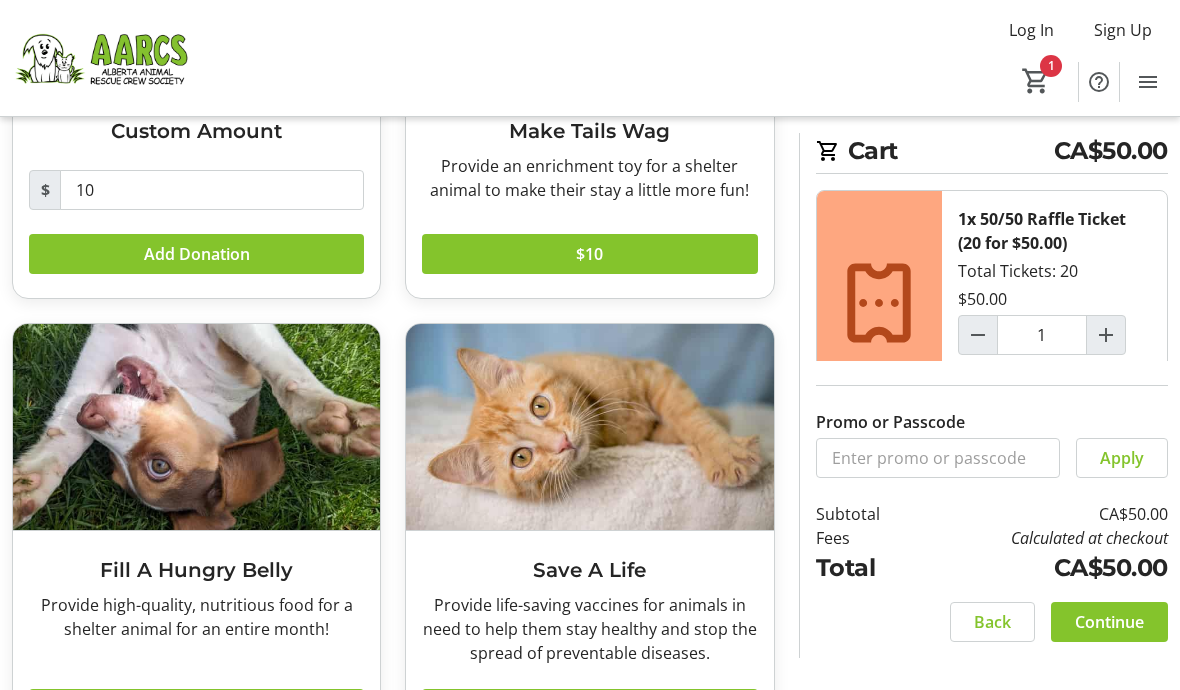 click on "Provide high-quality, nutritious food for a shelter animal for an entire month!" 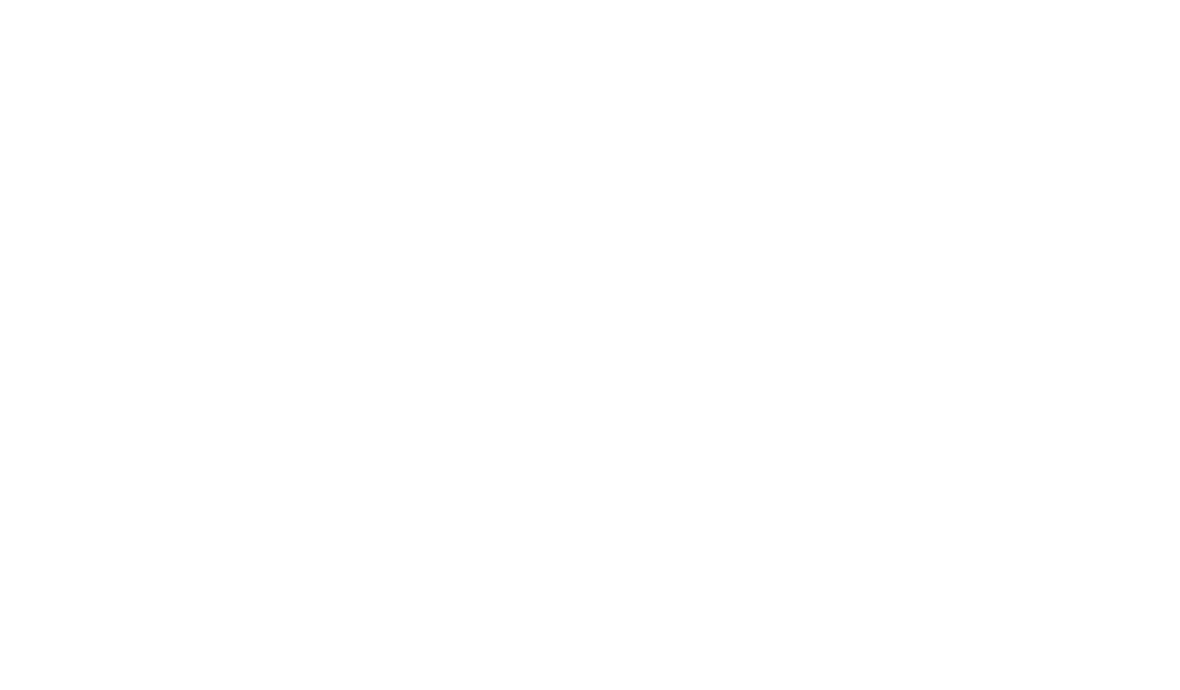 scroll, scrollTop: 0, scrollLeft: 0, axis: both 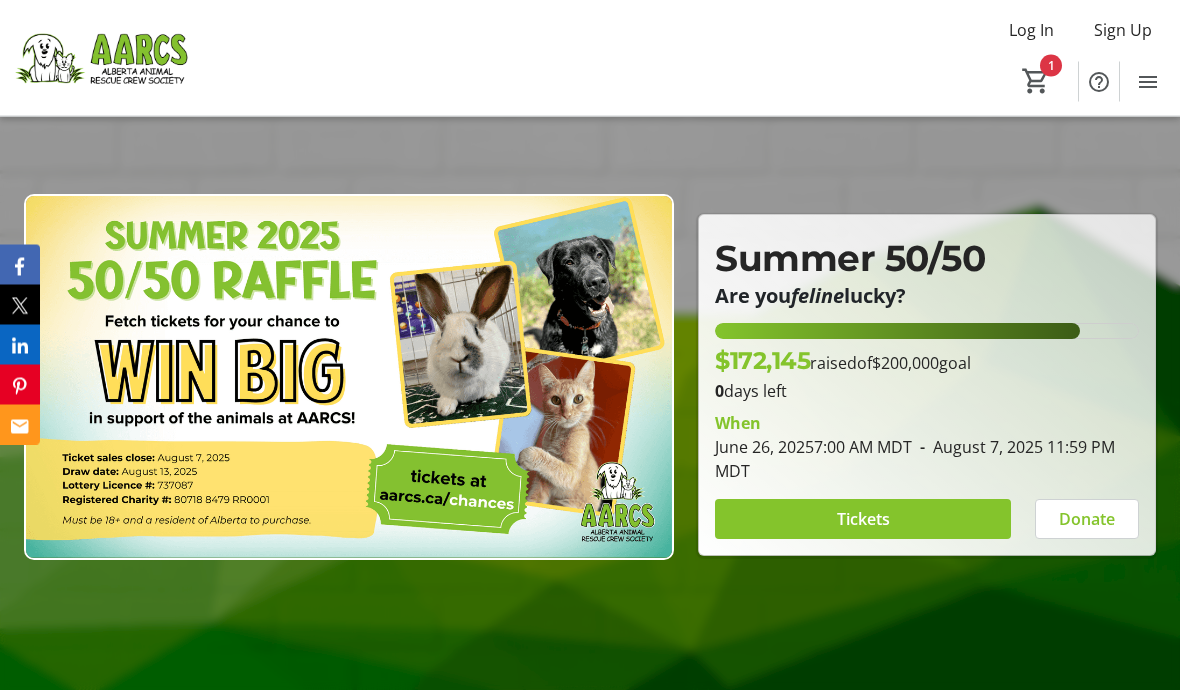 click on "Tickets" at bounding box center [863, 520] 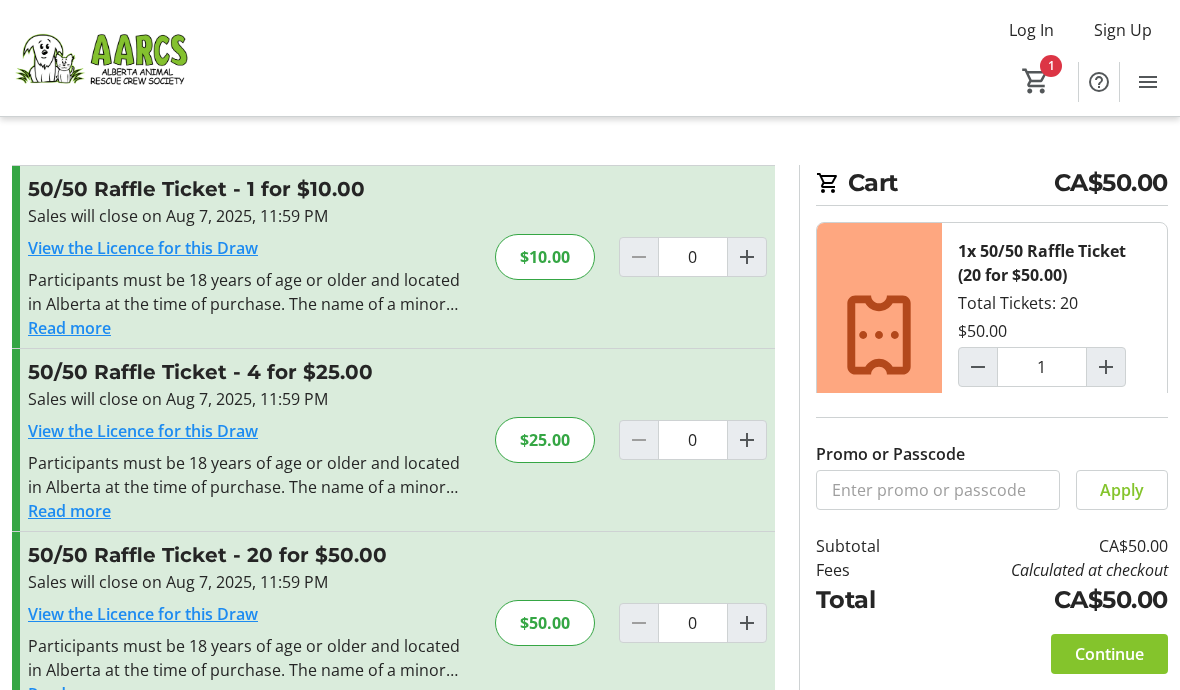 type on "1" 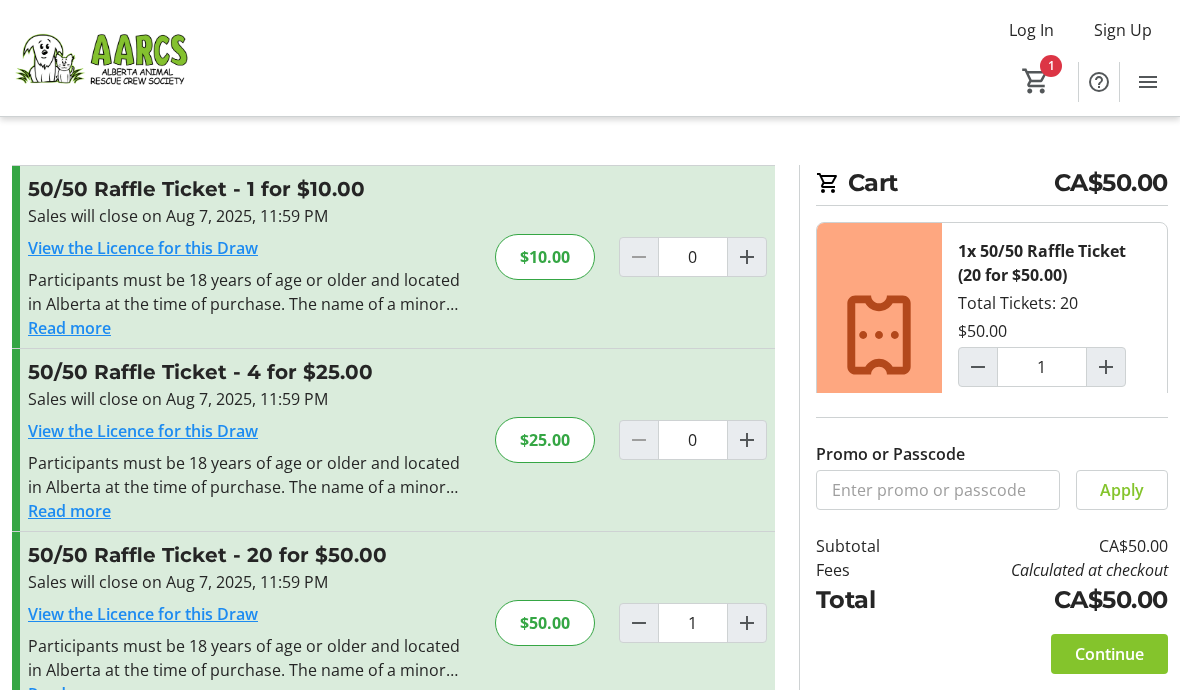 click on "Continue" 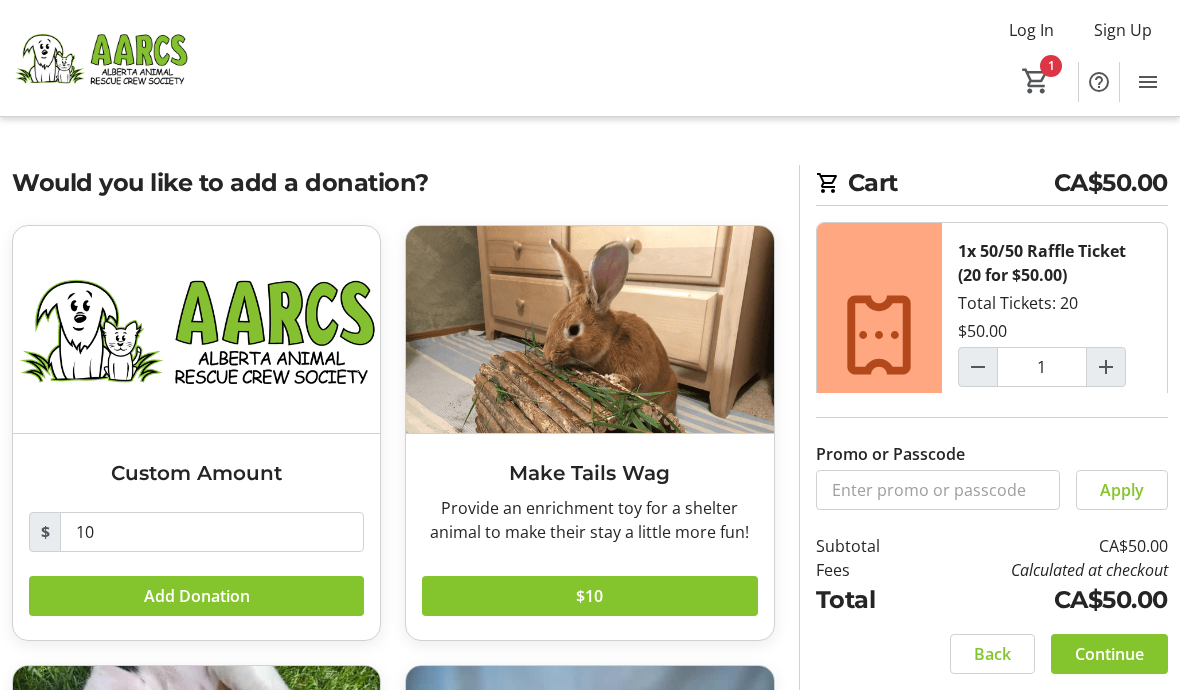 click on "Continue" 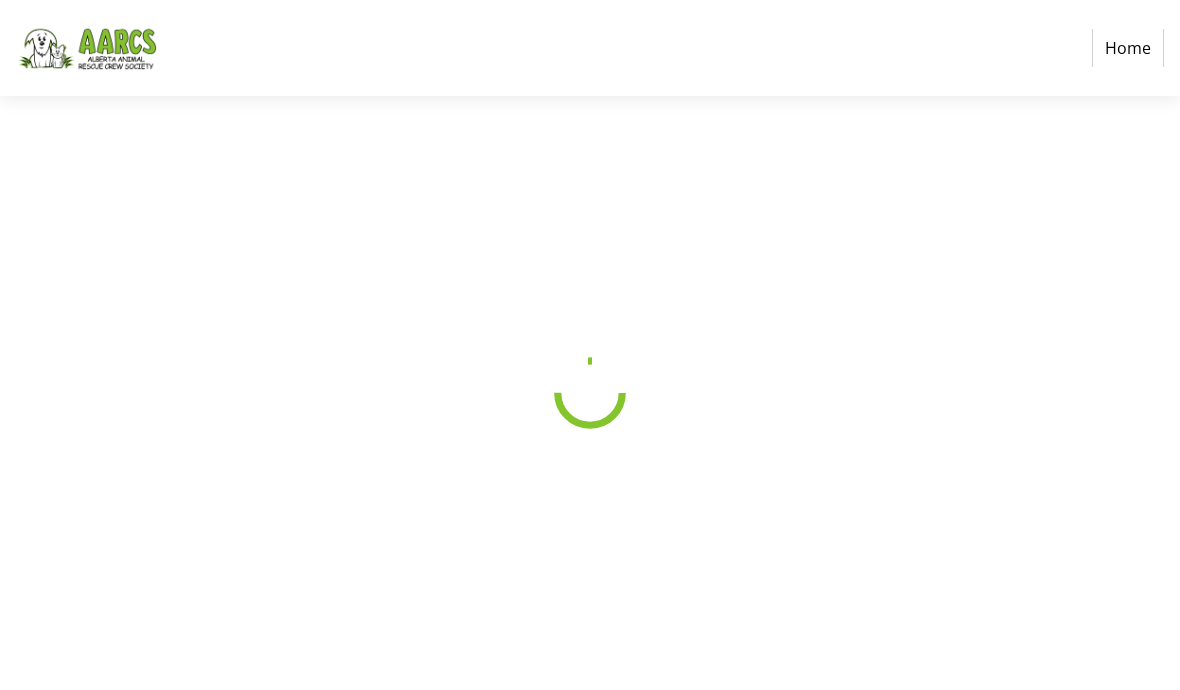 select on "CA" 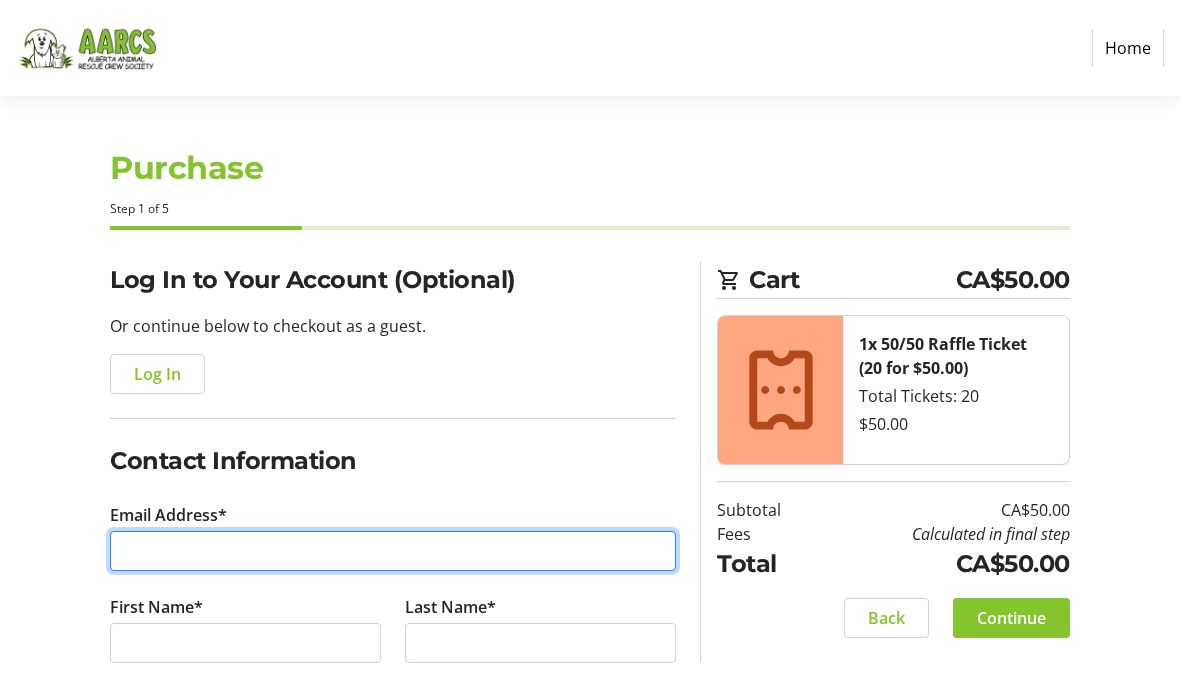 click on "Email Address*" at bounding box center (393, 551) 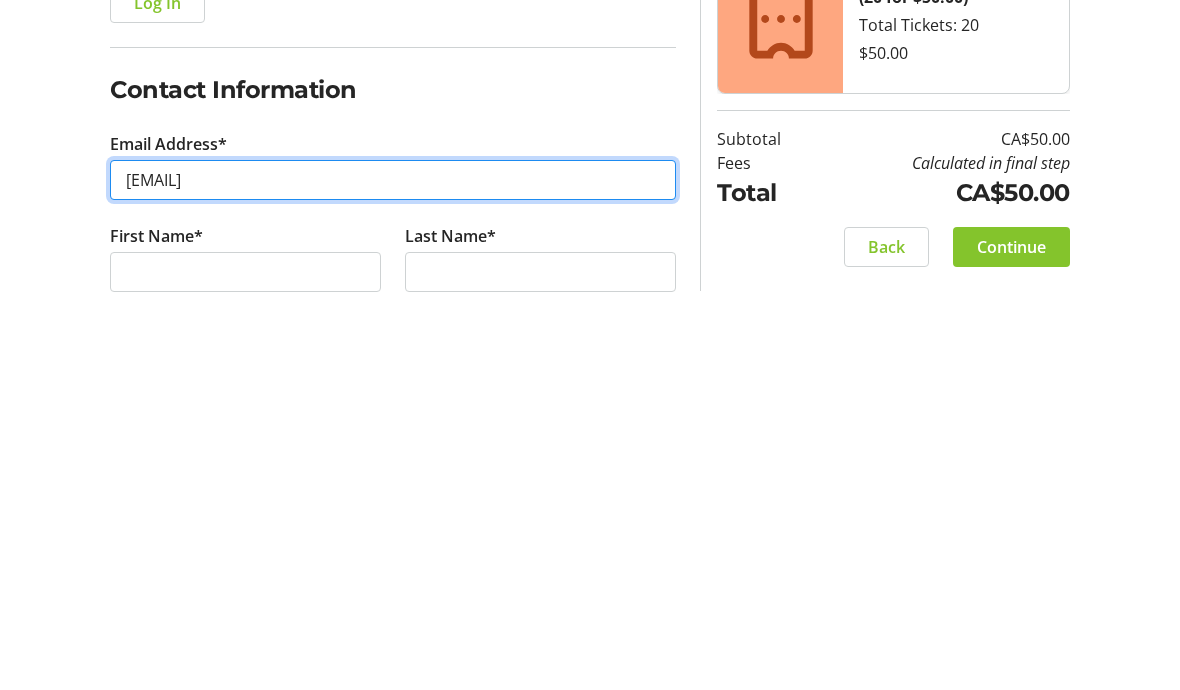 type on "[EMAIL]" 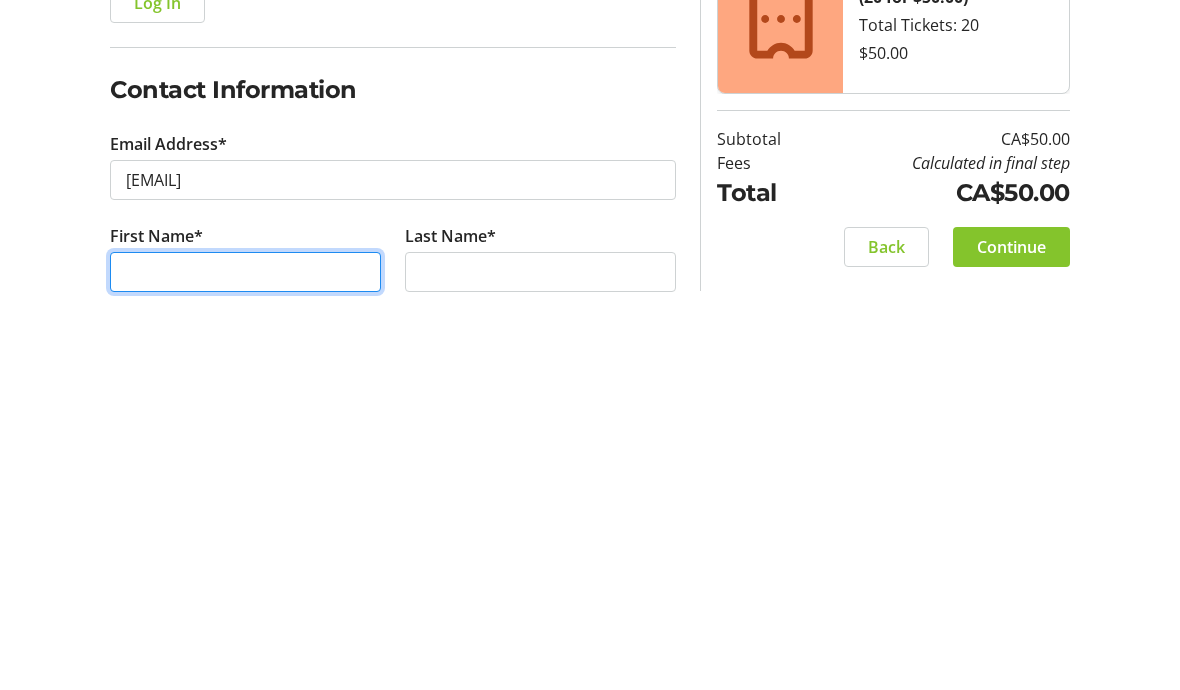 click on "First Name*" at bounding box center (245, 643) 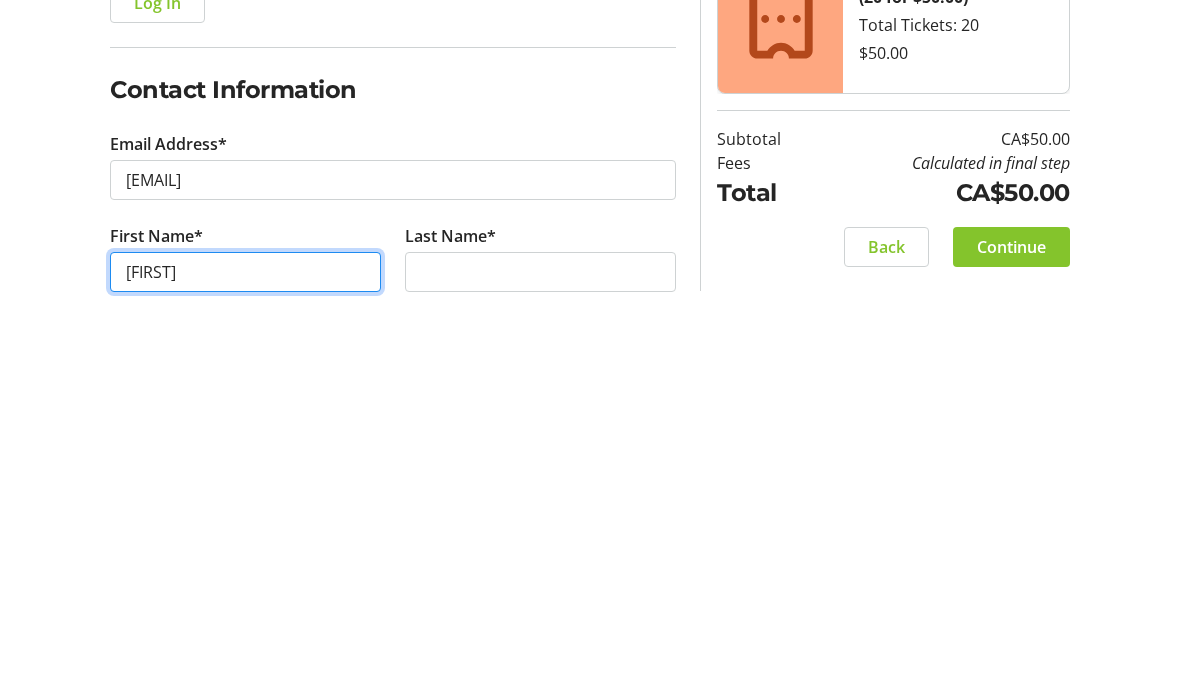 type on "[FIRST]" 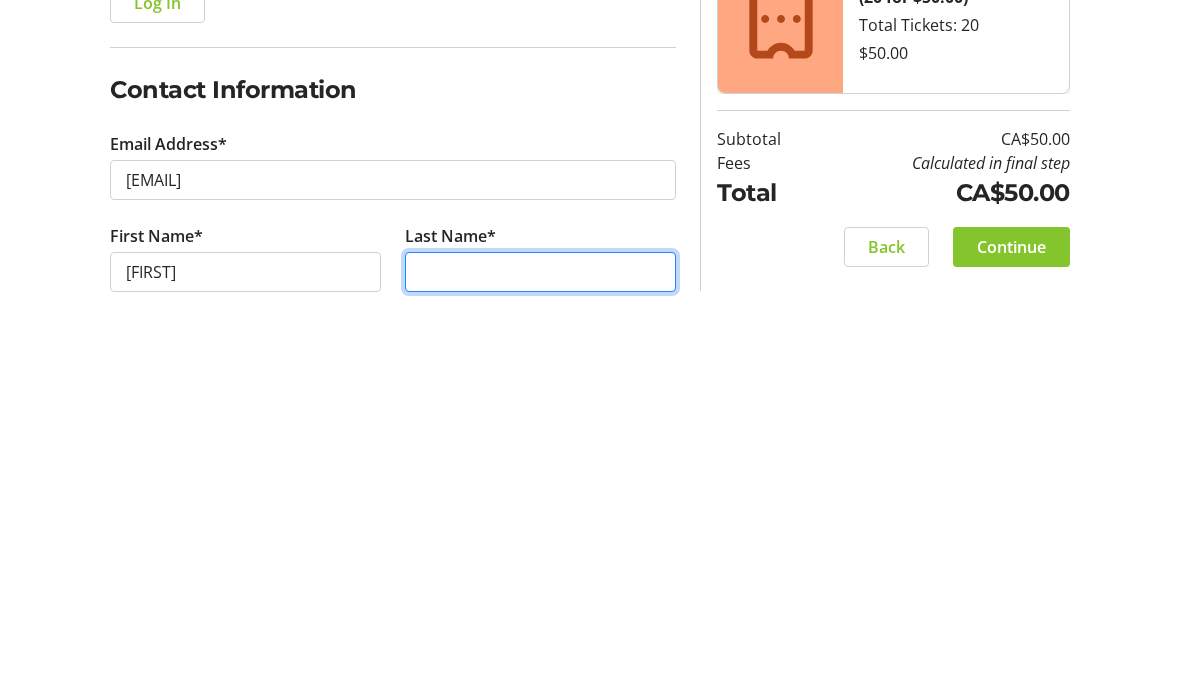 click on "Last Name*" at bounding box center (540, 643) 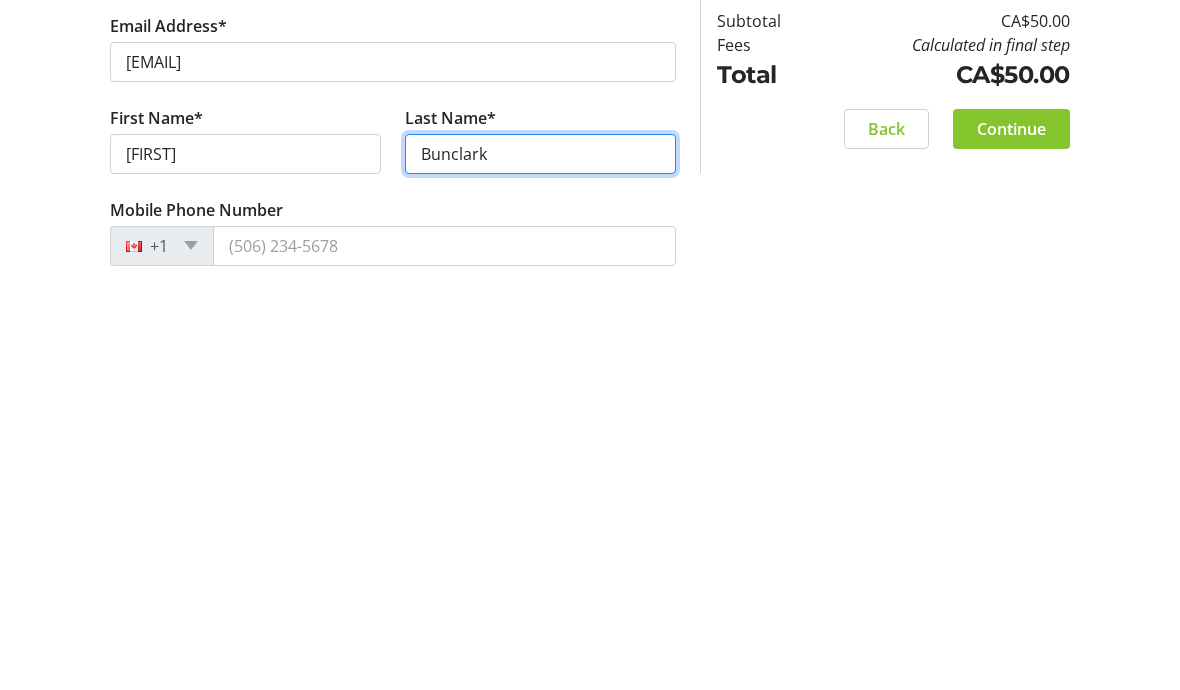 scroll, scrollTop: 92, scrollLeft: 0, axis: vertical 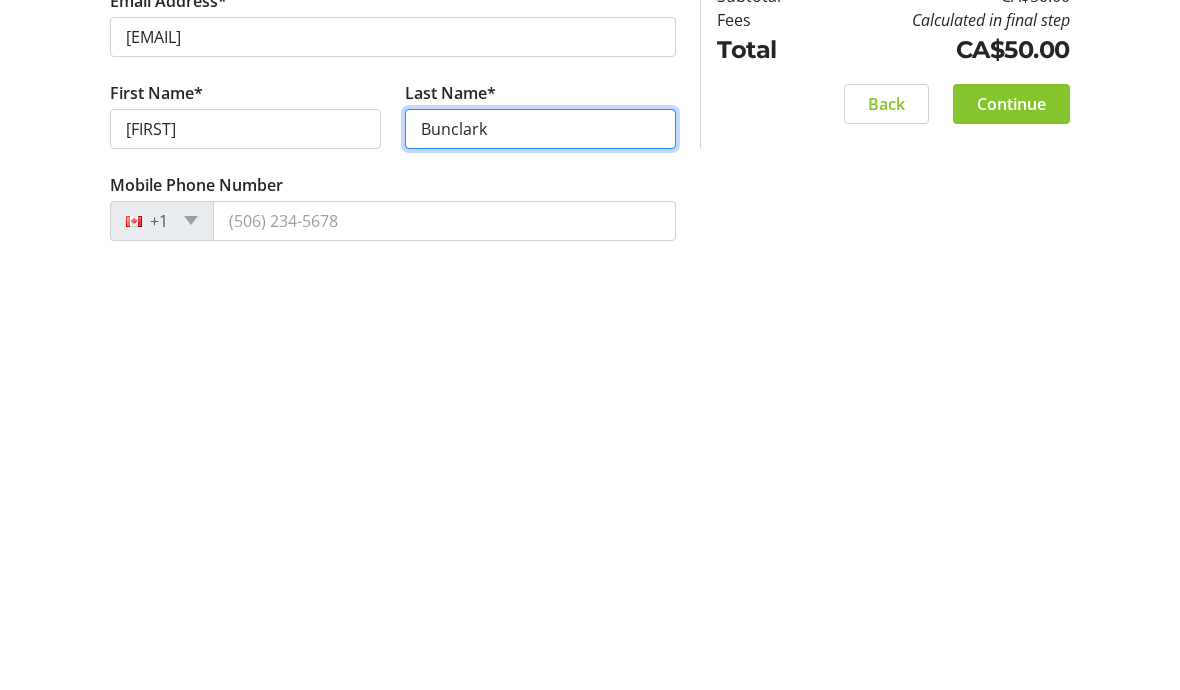 type on "Bunclark" 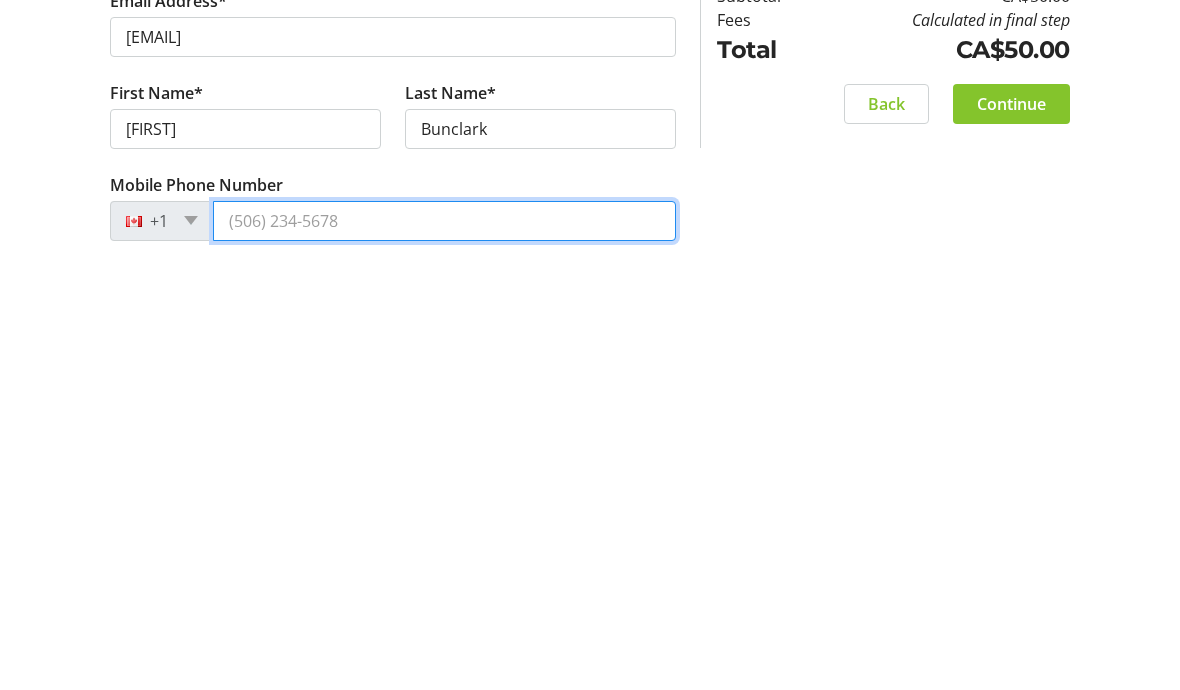 click on "Mobile Phone Number" at bounding box center (444, 643) 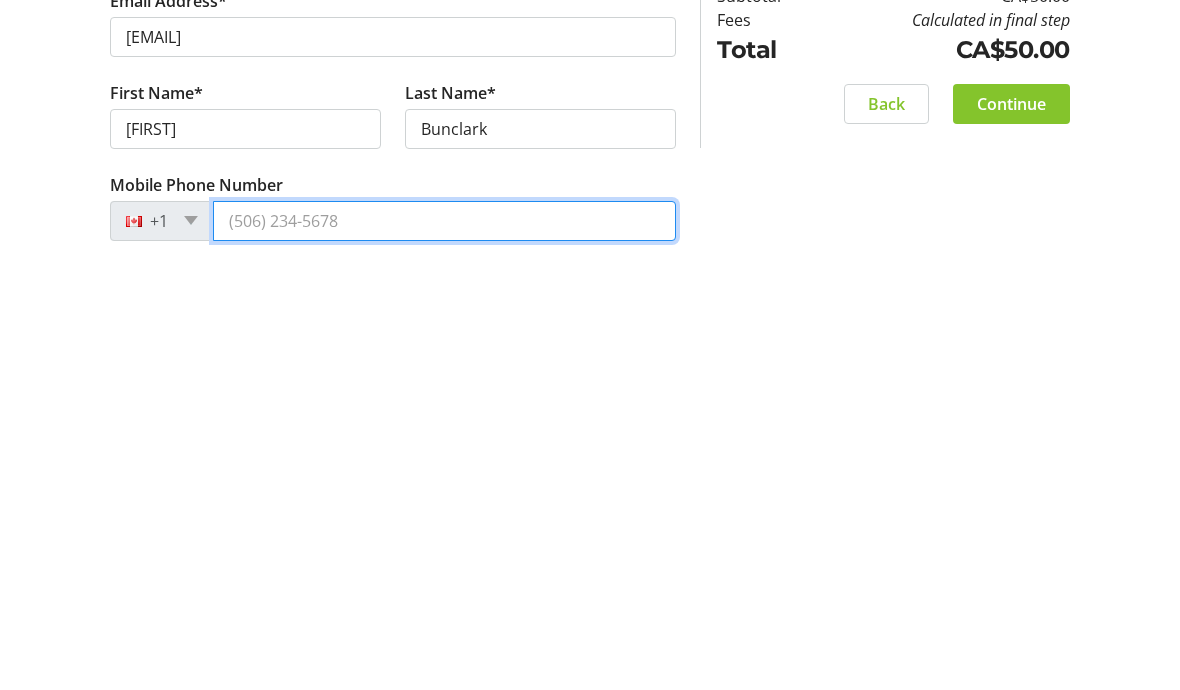 type on "7" 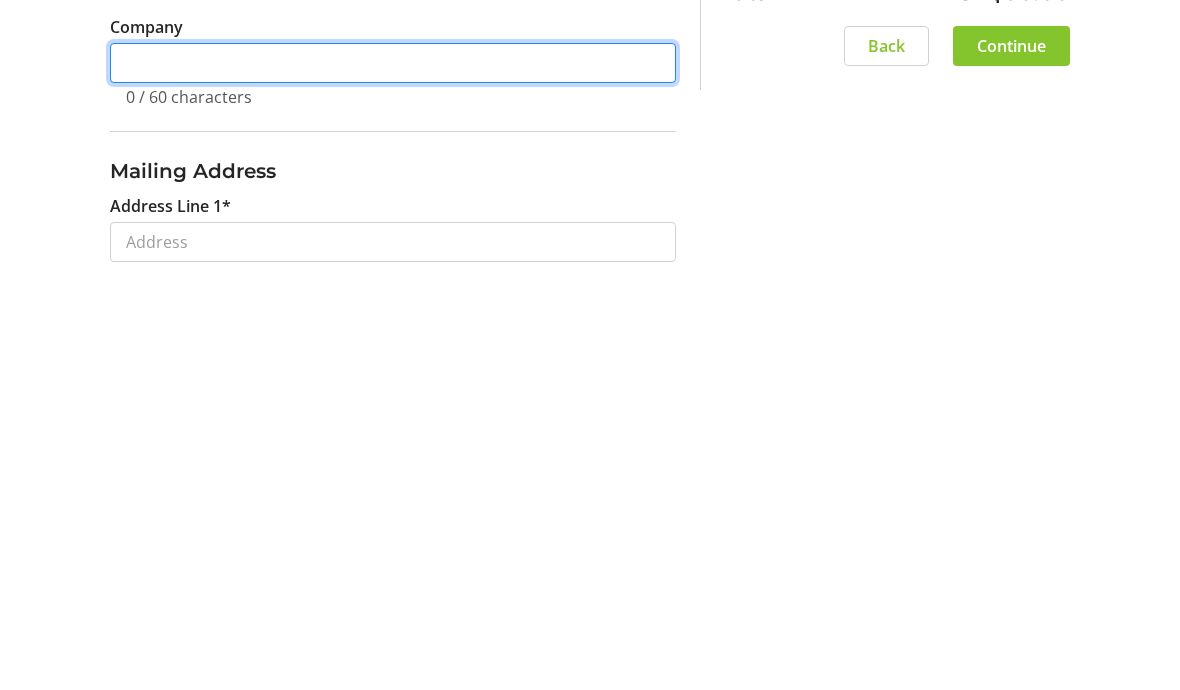 scroll, scrollTop: 354, scrollLeft: 0, axis: vertical 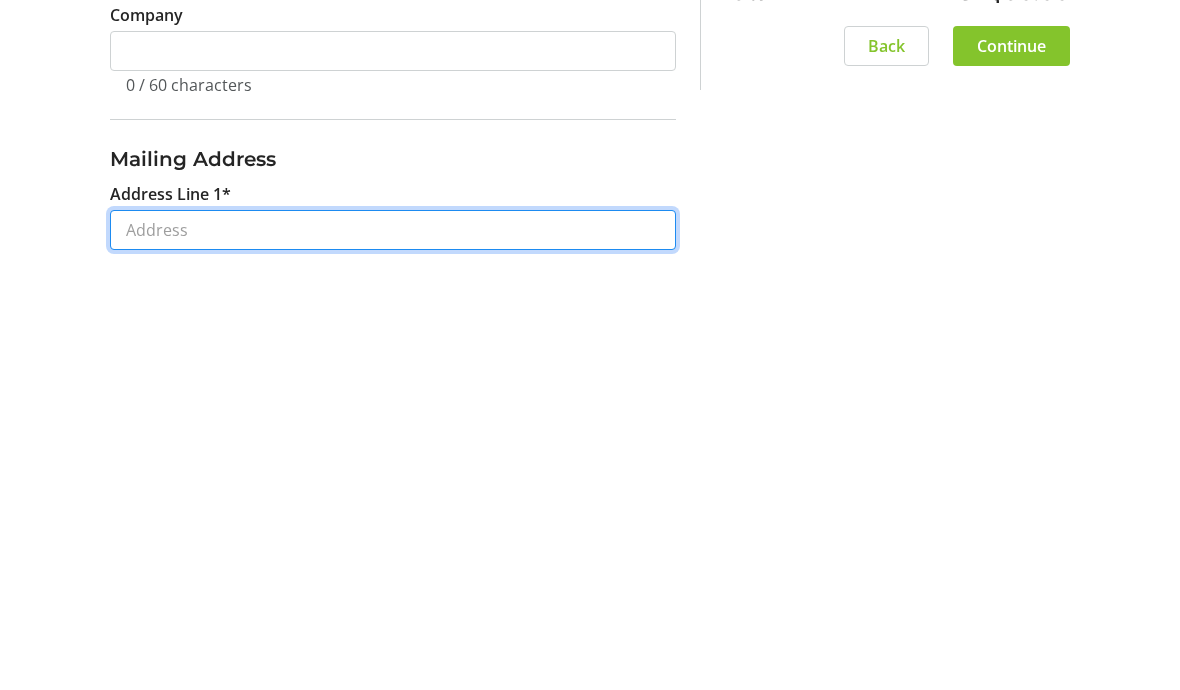 click on "Address Line 1*" at bounding box center (393, 652) 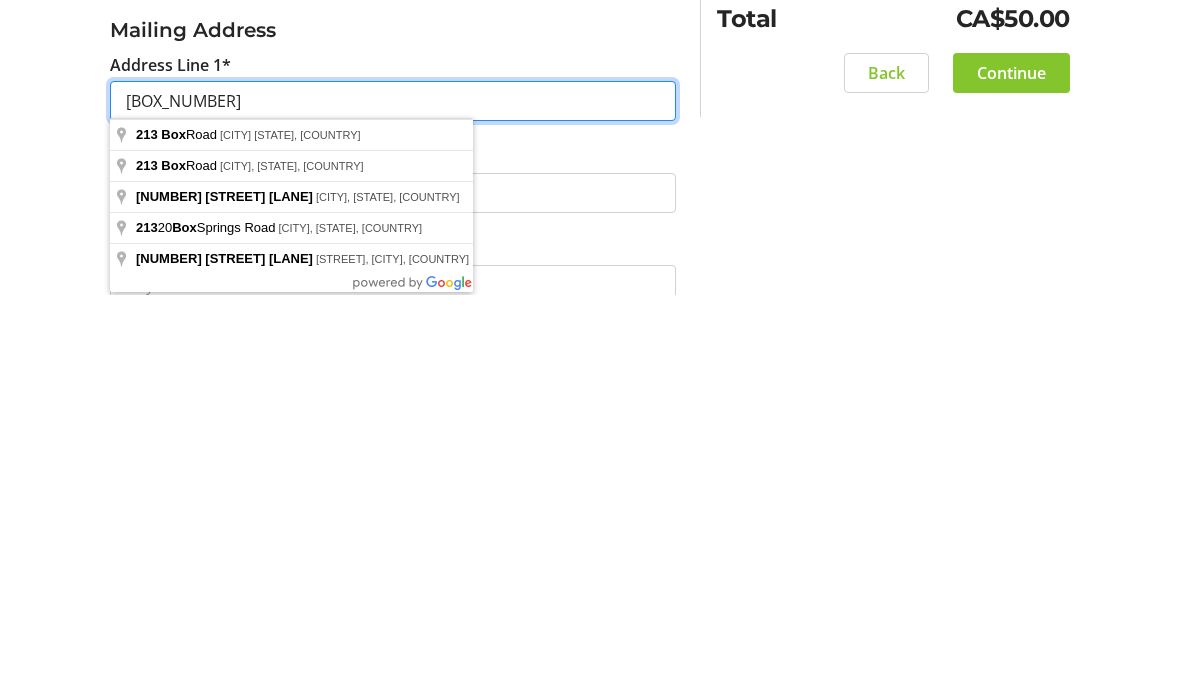 type on "[BOX_NUMBER]" 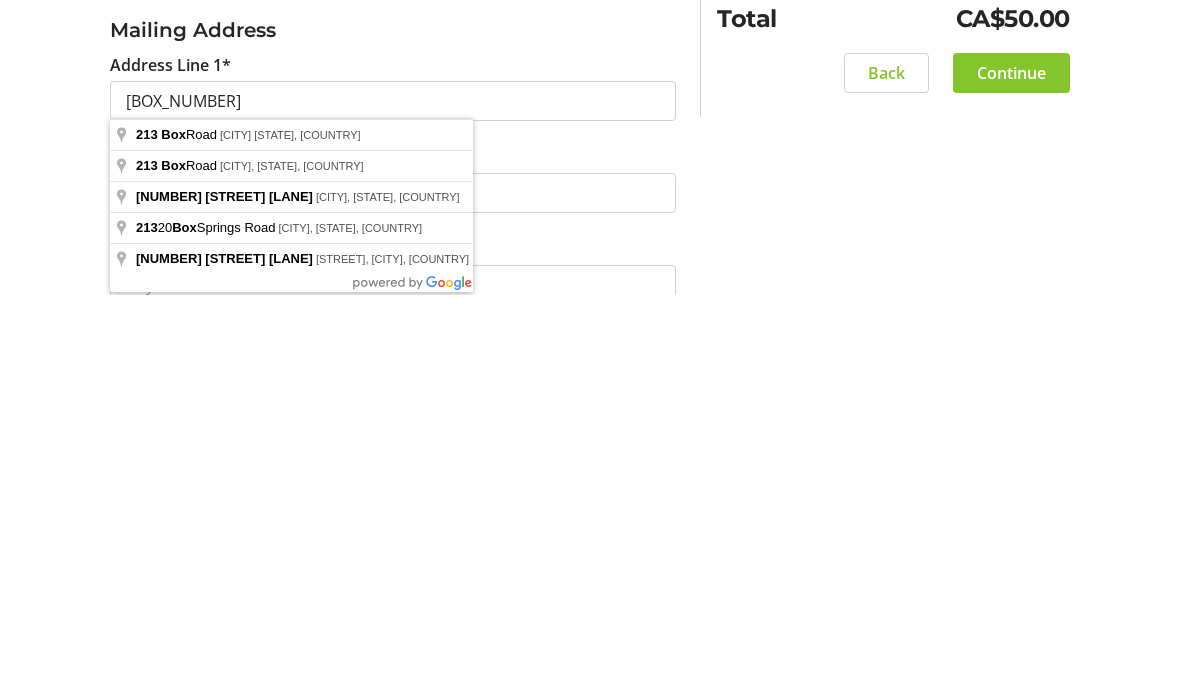 click on "Log In to Your Account (Optional) Or continue below to checkout as a guest.  Log In  Contact Information Email Address* [EMAIL] First Name* [FIRST] Last Name* [LAST]  Mobile Phone Number  [PHONE]  Company  0 / 60 characters Mailing Address  Address Line 1*  [BOX_NUMBER]  Address Line 2   City*   State/Province*  State or Province  State or Province   Alberta   British Columbia   Manitoba   New Brunswick   Newfoundland and Labrador   Nova Scotia   Ontario   Prince Edward Island   Quebec   Saskatchewan   Northwest Territories   Nunavut   Yukon   Zip Code/Postal Code*   Country*  Country Country  Afghanistan   Åland Islands   Albania   Algeria   American Samoa   Andorra   Angola   Anguilla   Antarctica   Antigua and Barbuda   Argentina   Armenia   Aruba   Australia   Austria   Azerbaijan   The Bahamas   Bahrain   Bangladesh   Barbados   Belarus   Belgium   Belize   Benin   Bermuda   Bhutan   Bolivia   Bonaire   Bosnia and Herzegovina   Botswana   Bouvet Island   Brazil   Virgin Islands (U.S.)" 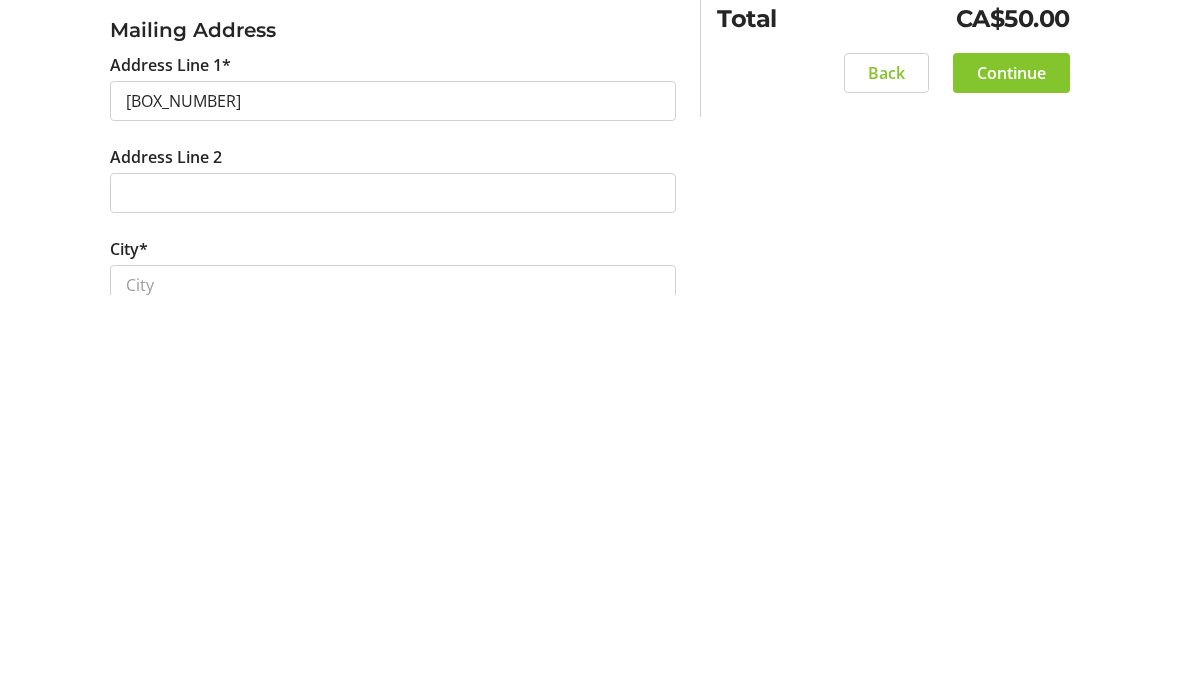 scroll, scrollTop: 878, scrollLeft: 0, axis: vertical 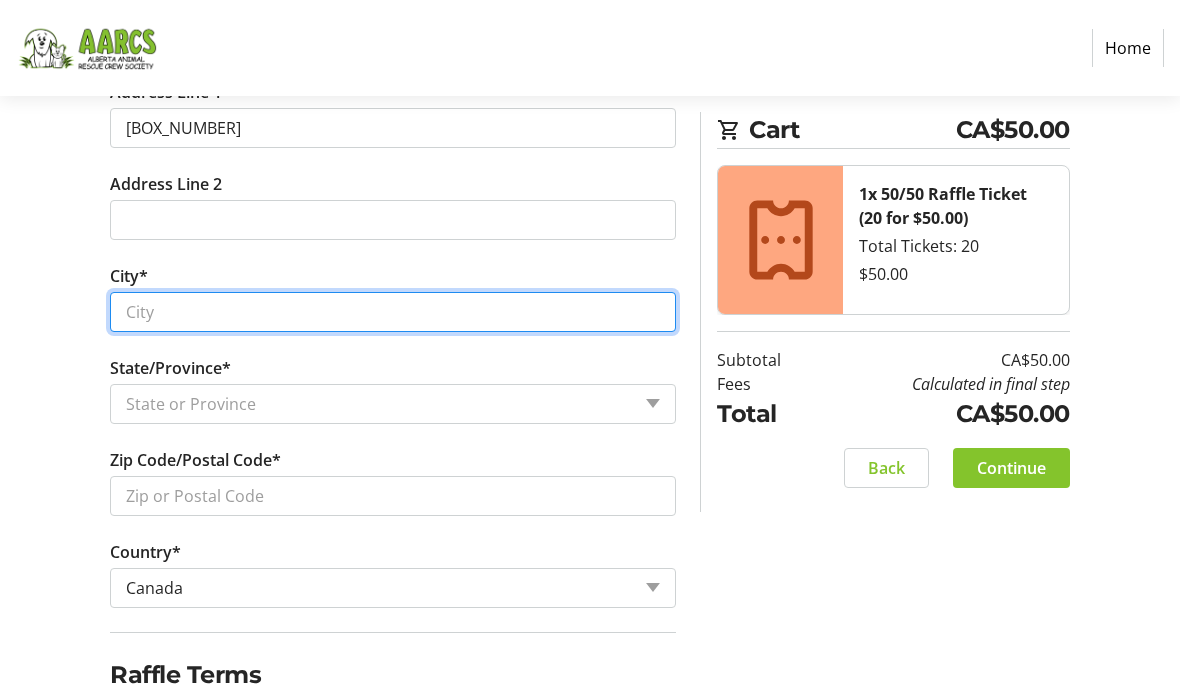 click on "City*" at bounding box center (393, 312) 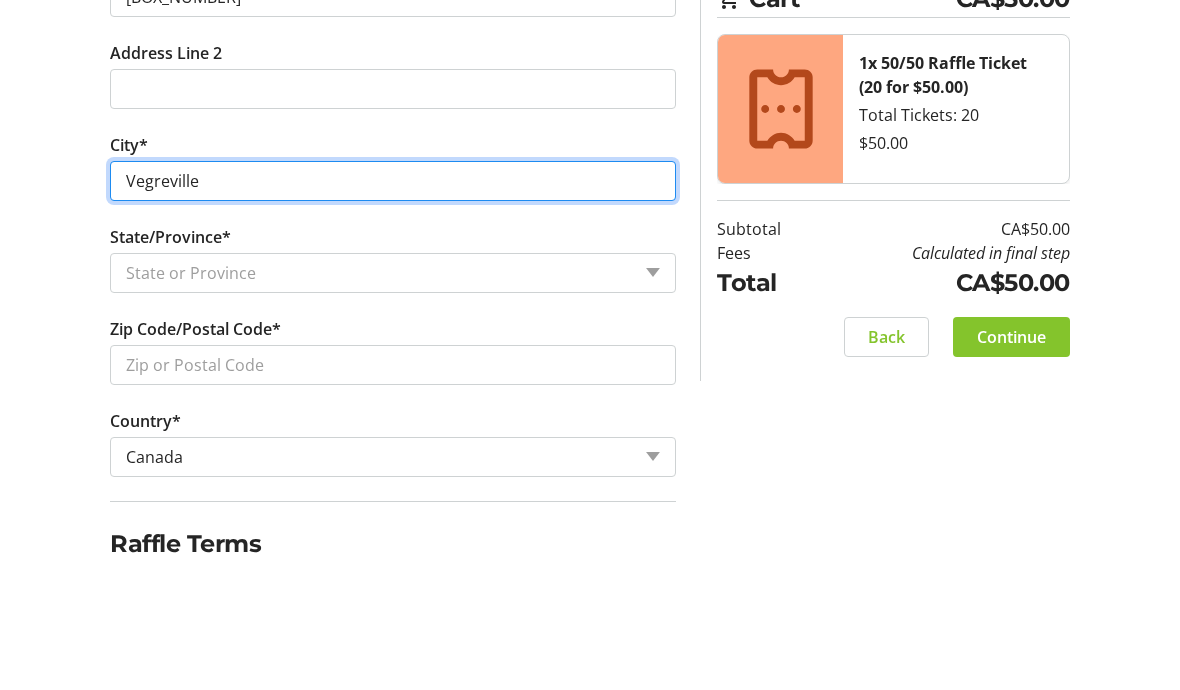 type on "Vegreville" 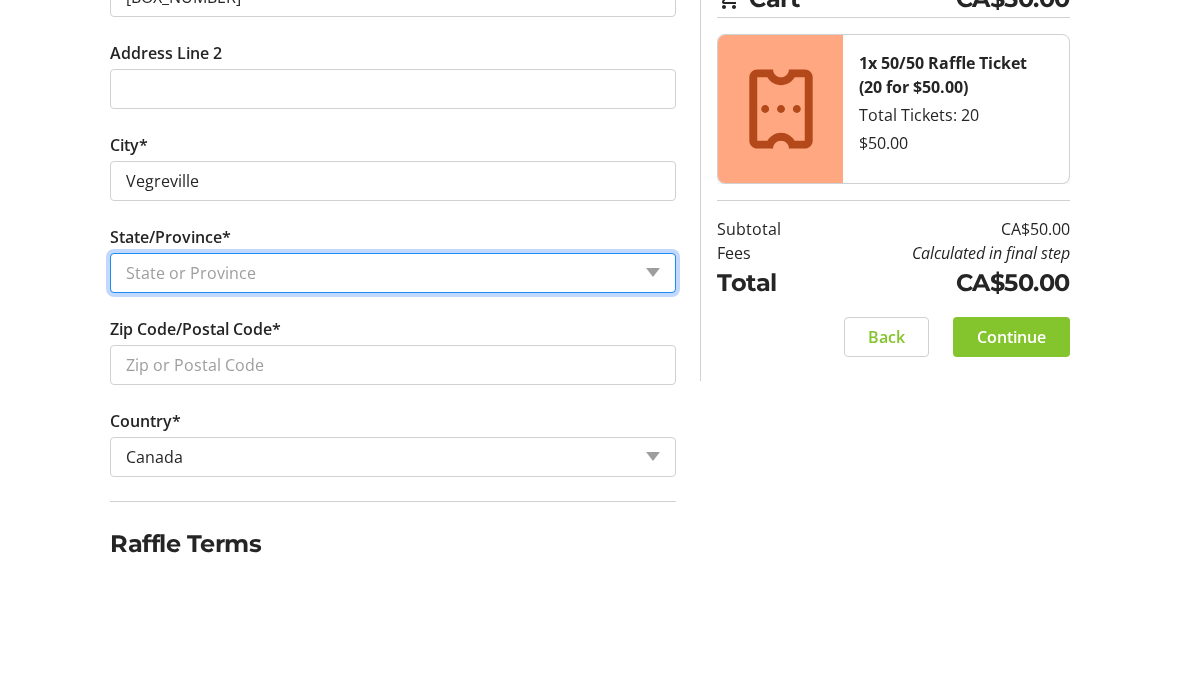 click on "State or Province  State or Province   Alberta   British Columbia   Manitoba   New Brunswick   Newfoundland and Labrador   Nova Scotia   Ontario   Prince Edward Island   Quebec   Saskatchewan   Northwest Territories   Nunavut   Yukon" at bounding box center (393, 404) 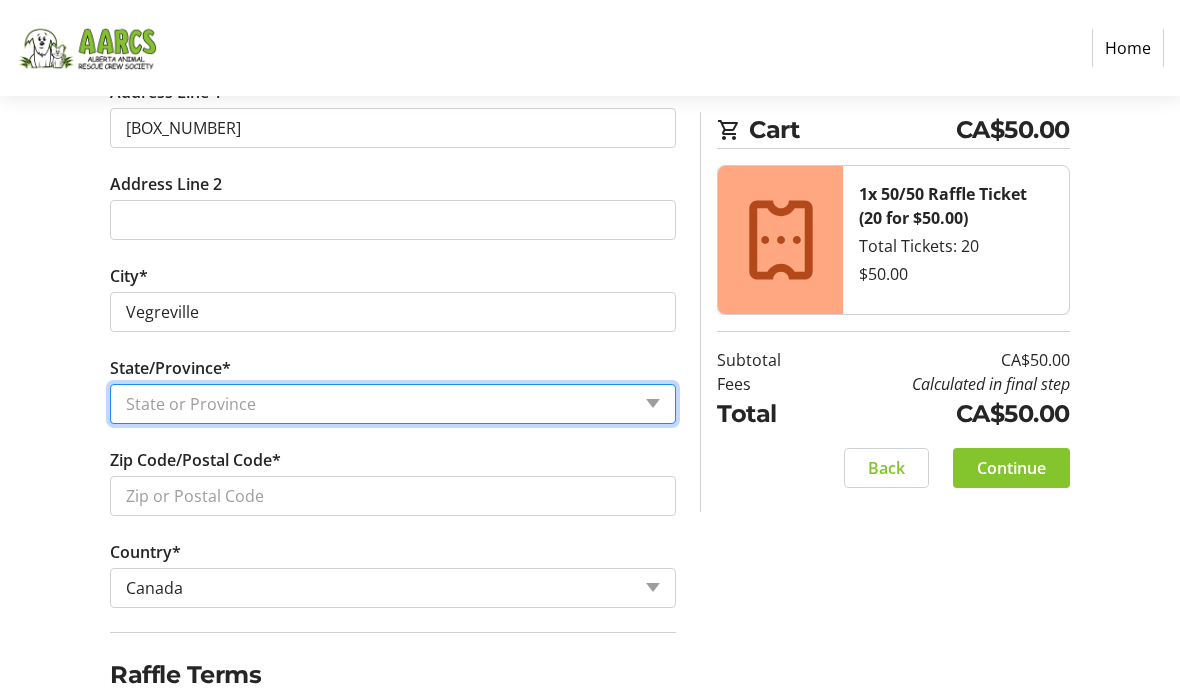 select on "AB" 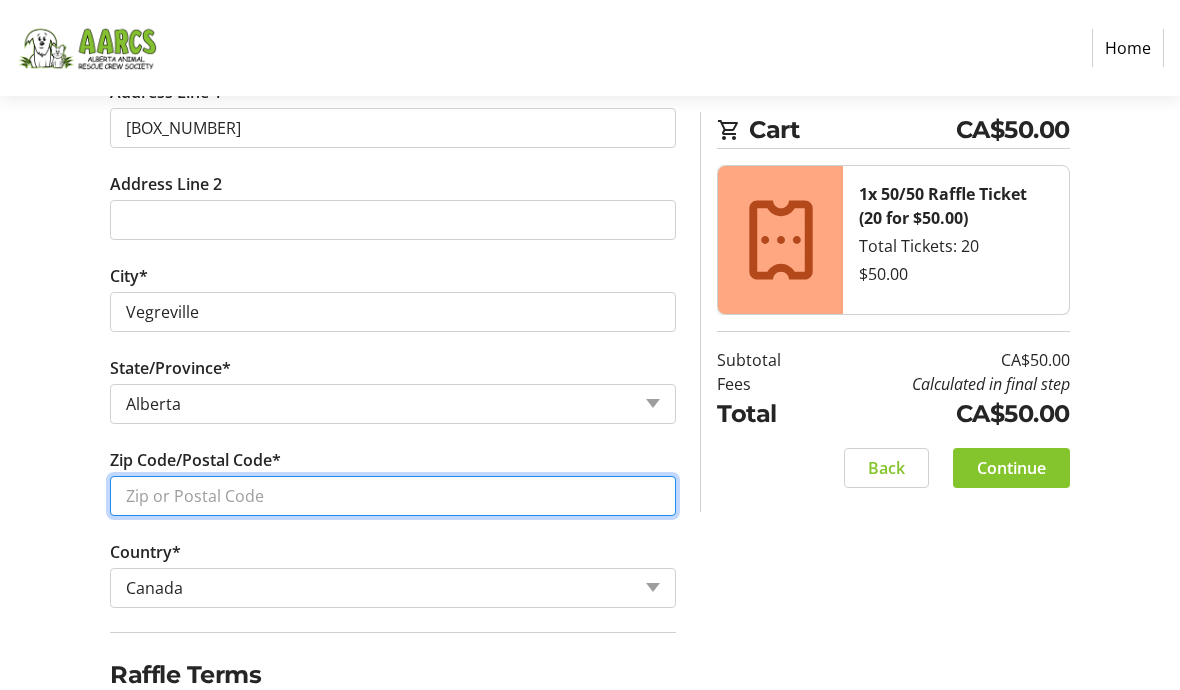 click on "Zip Code/Postal Code*" at bounding box center [393, 496] 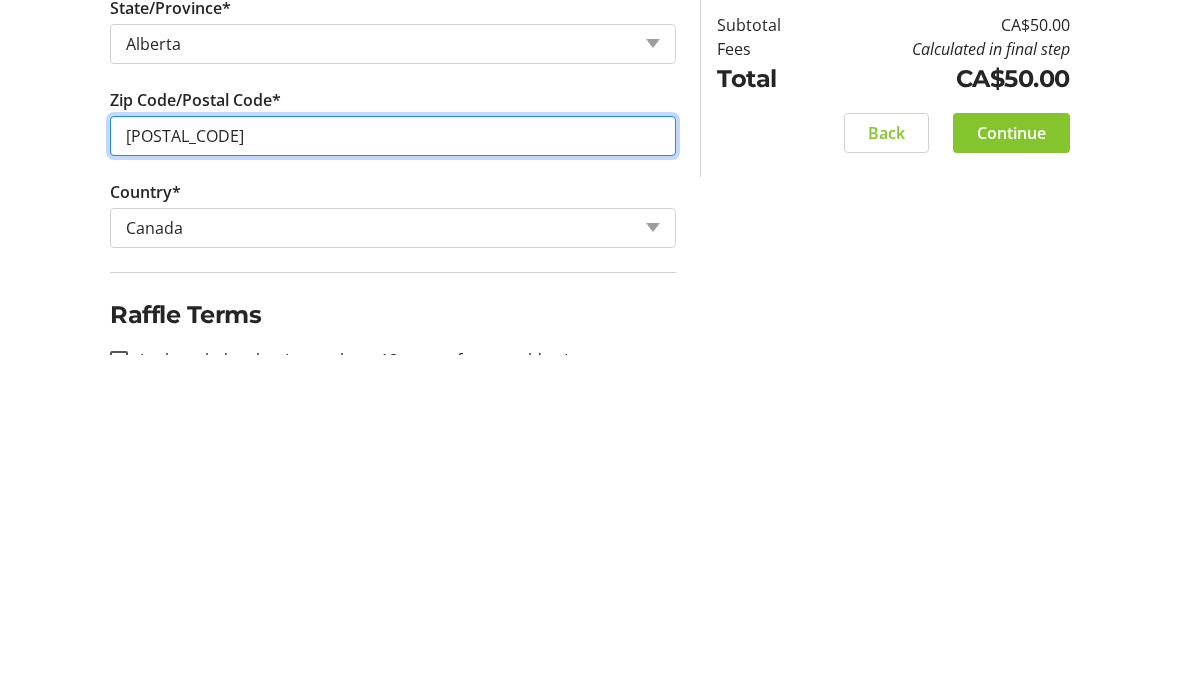 scroll, scrollTop: 965, scrollLeft: 0, axis: vertical 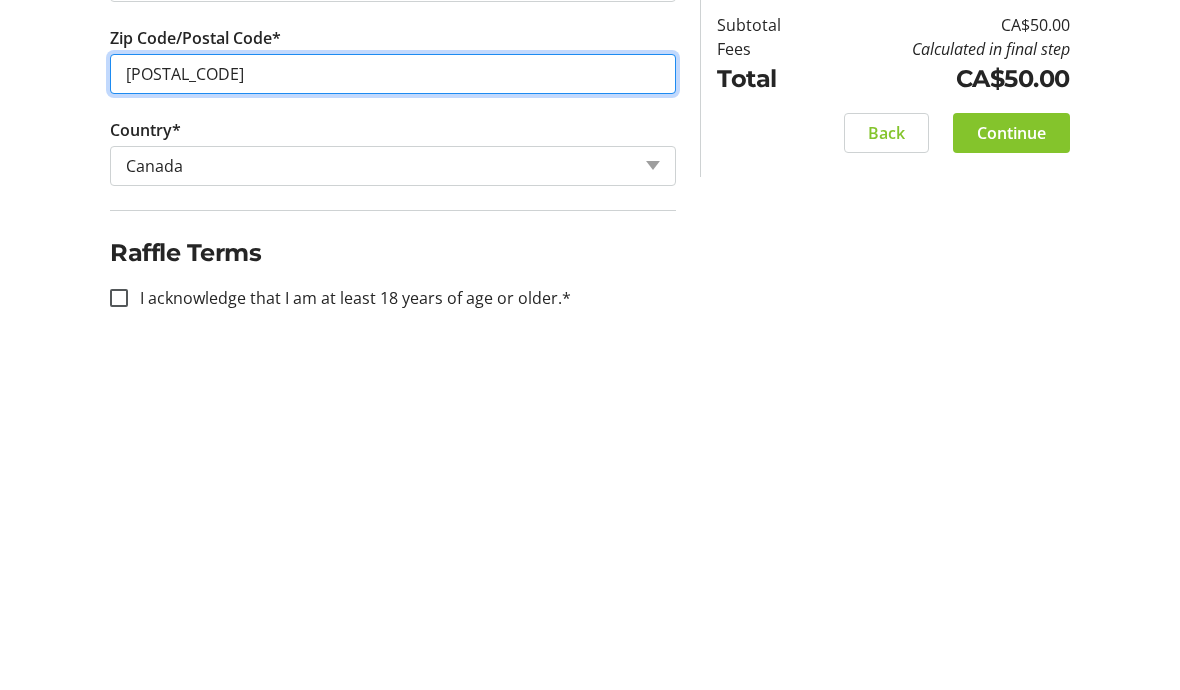 type on "[POSTAL_CODE]" 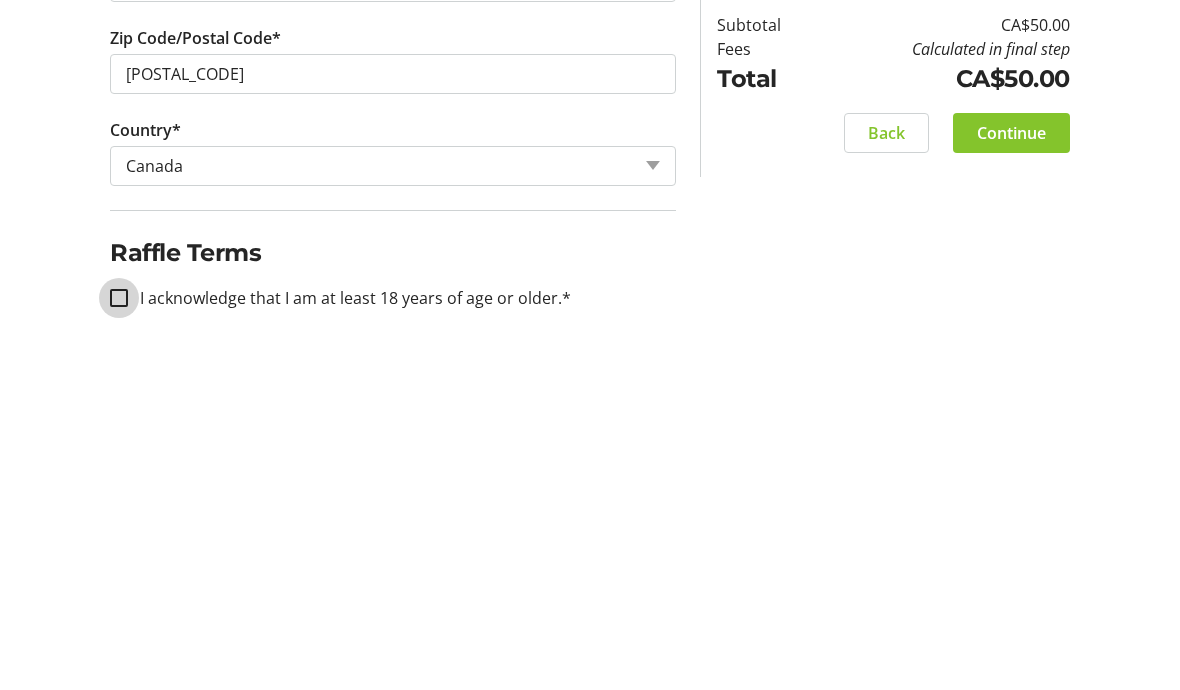click on "I acknowledge that I am at least 18 years of age or older.*" at bounding box center (119, 633) 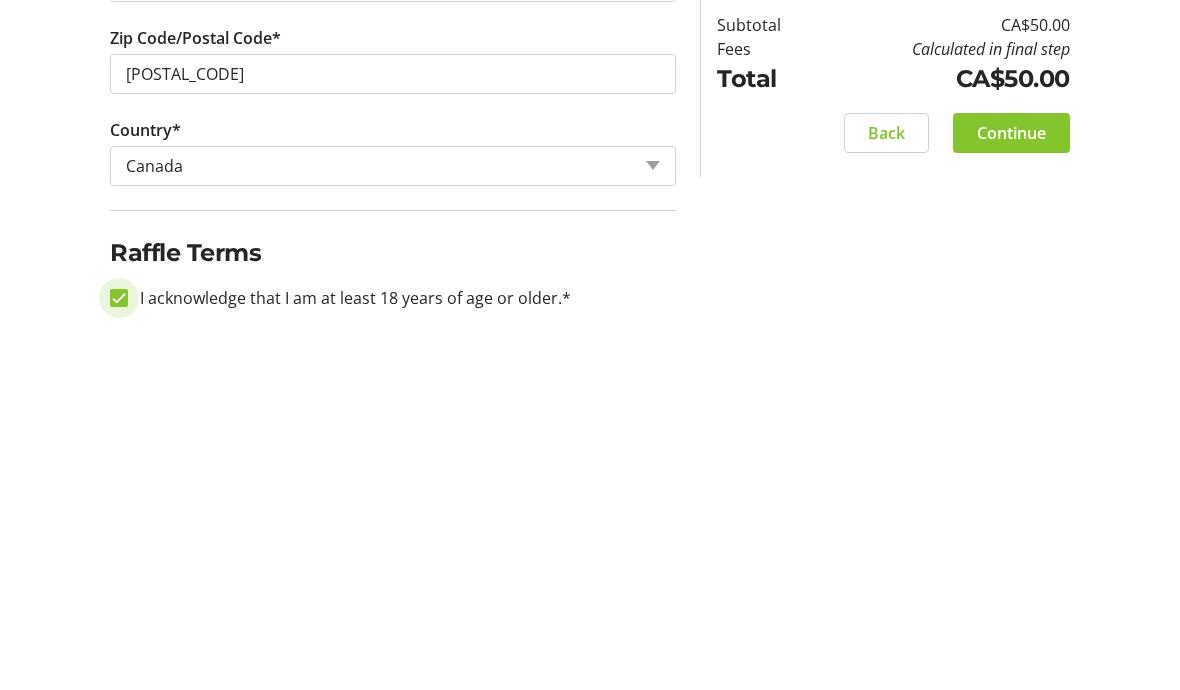 checkbox on "true" 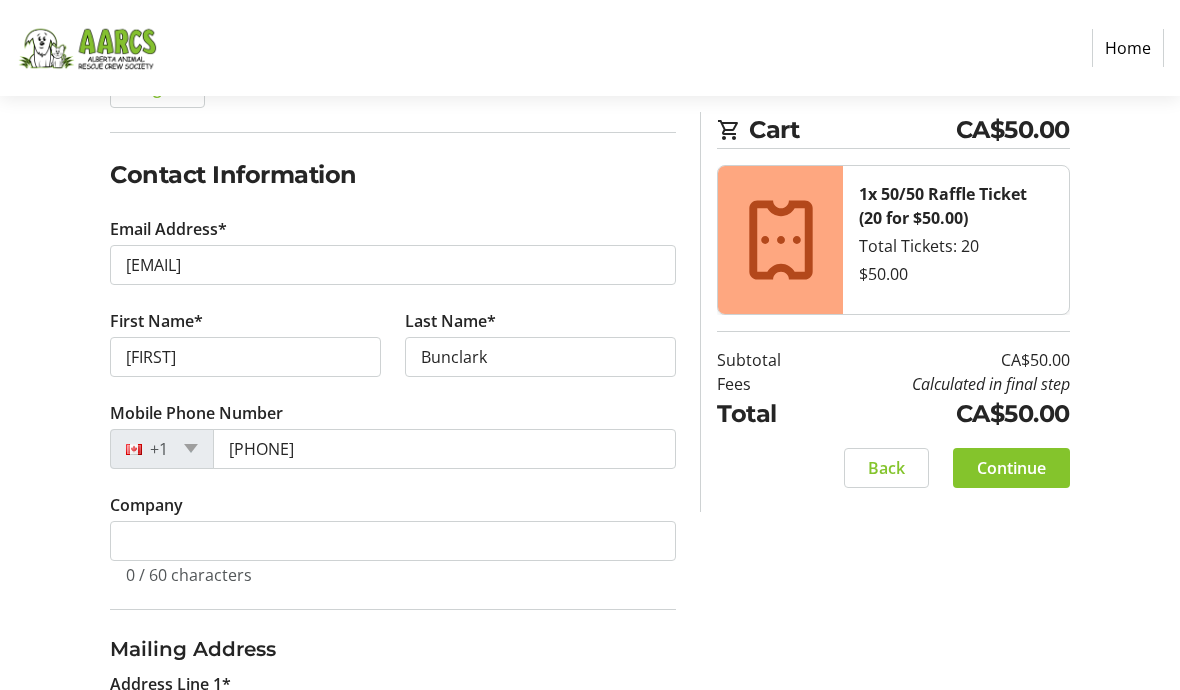scroll, scrollTop: 285, scrollLeft: 0, axis: vertical 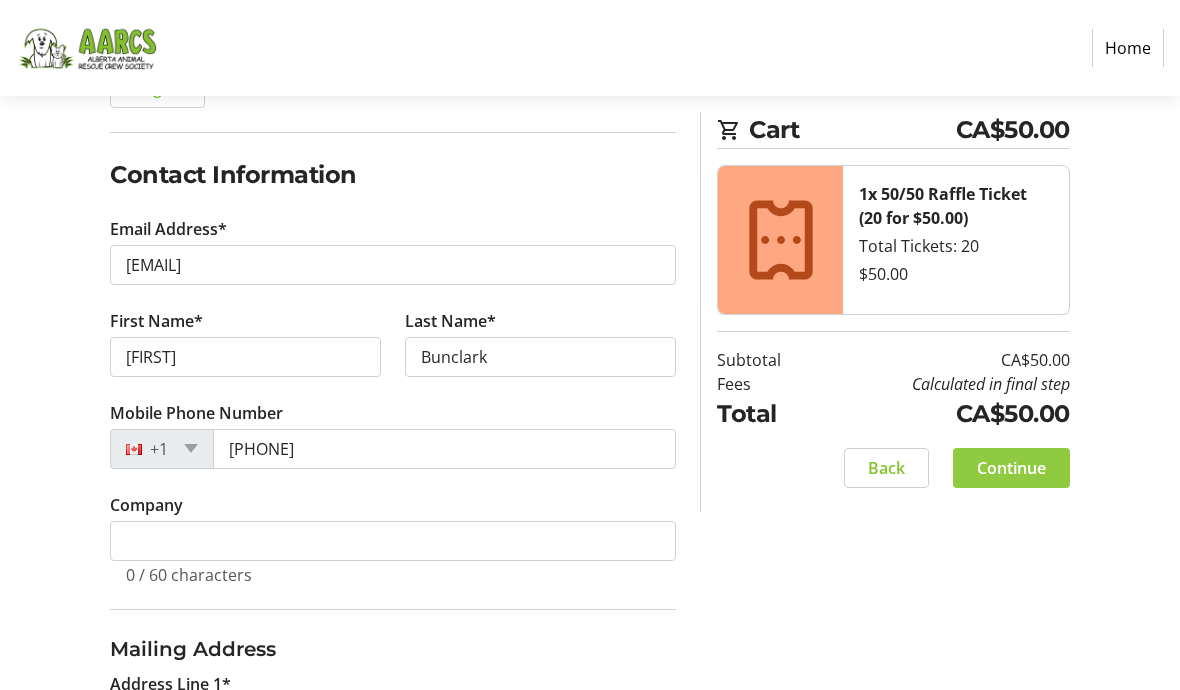 click on "Continue" 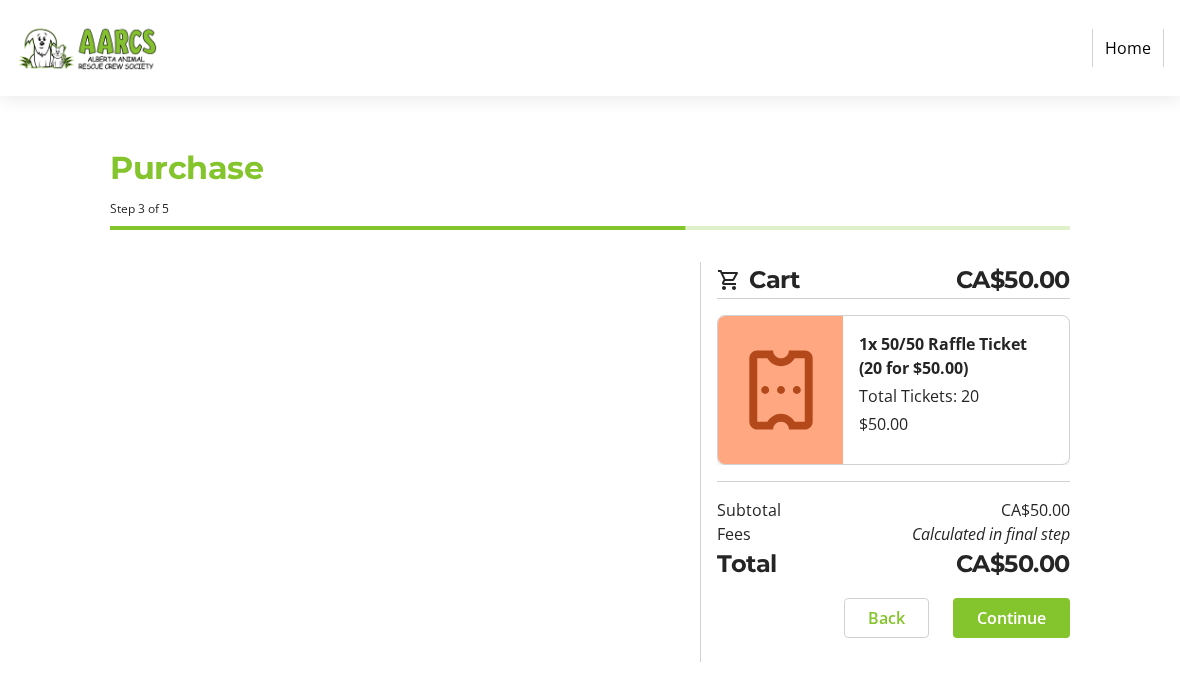 scroll, scrollTop: 87, scrollLeft: 0, axis: vertical 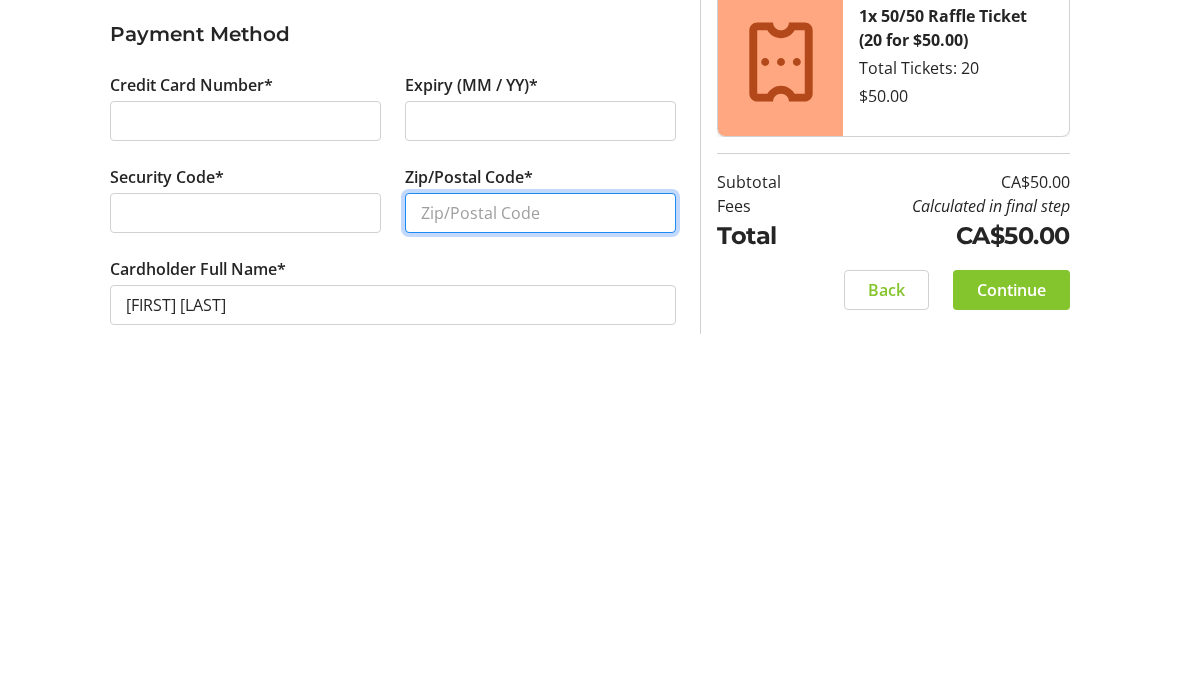 click on "Zip/Postal Code*" at bounding box center (540, 530) 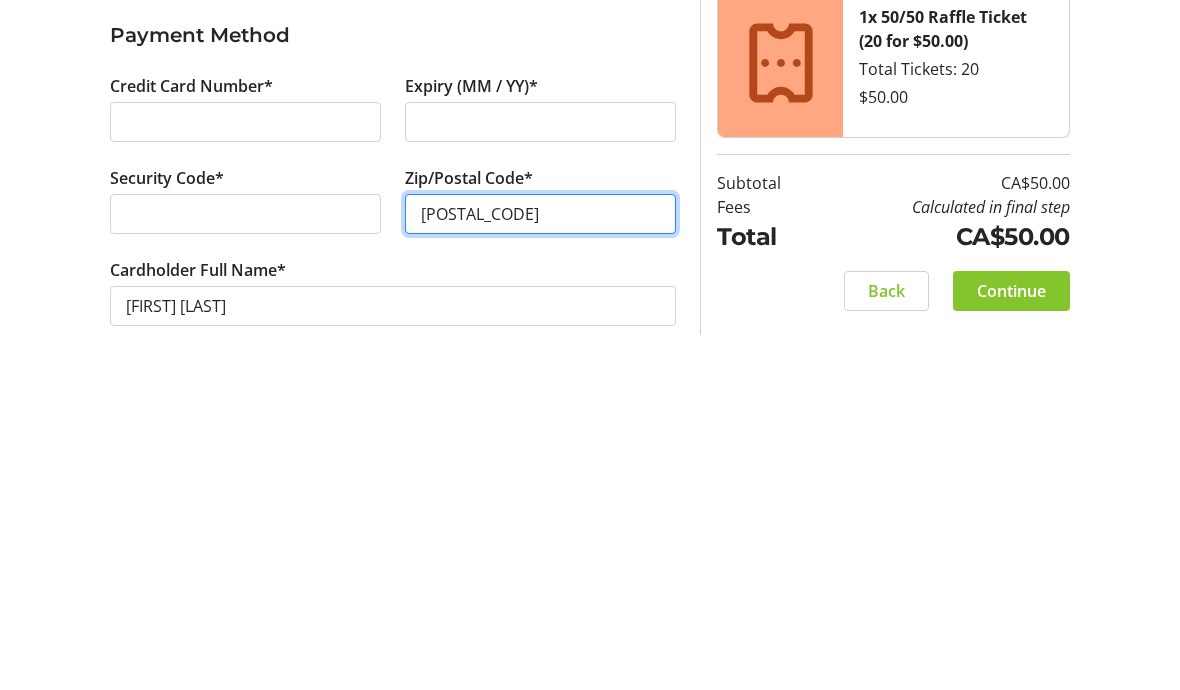 type on "[POSTAL_CODE]" 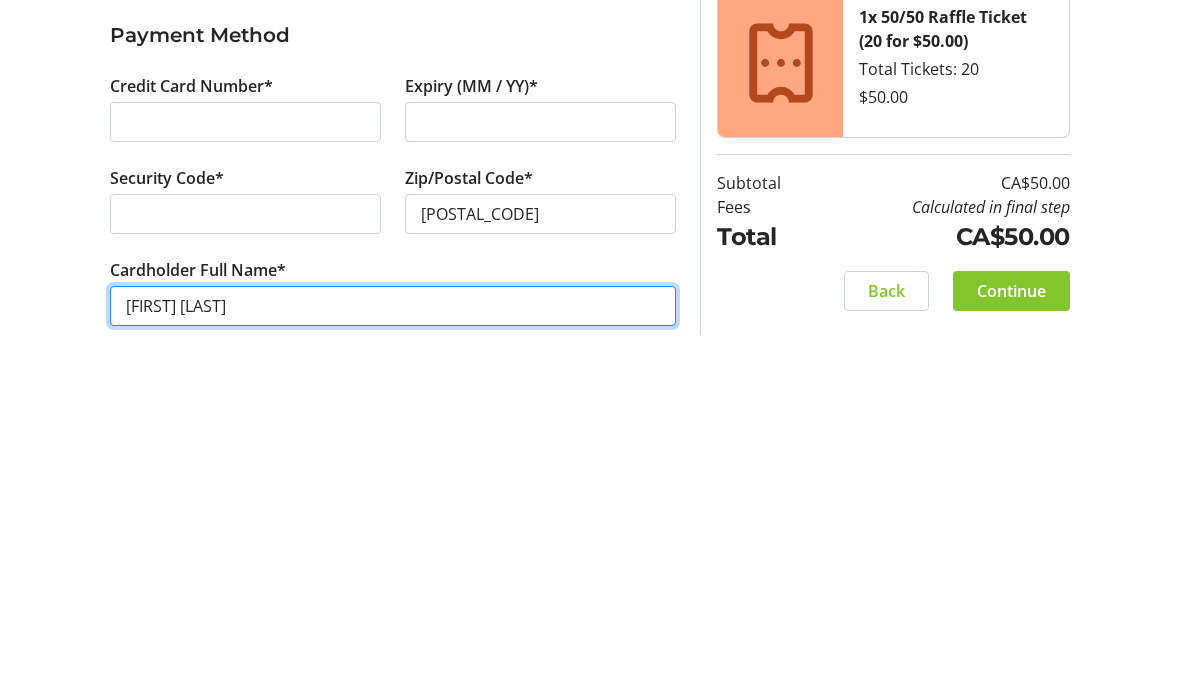 click on "[FIRST] [LAST]" at bounding box center [393, 622] 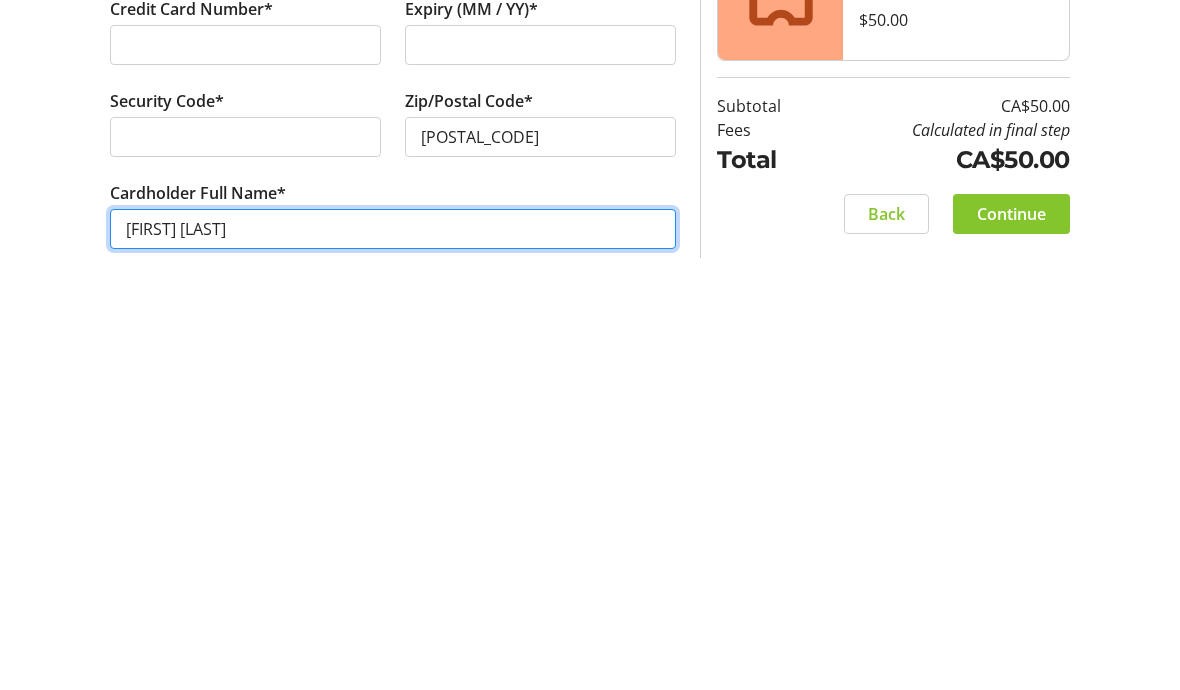 click on "[FIRST] [LAST]" at bounding box center [393, 622] 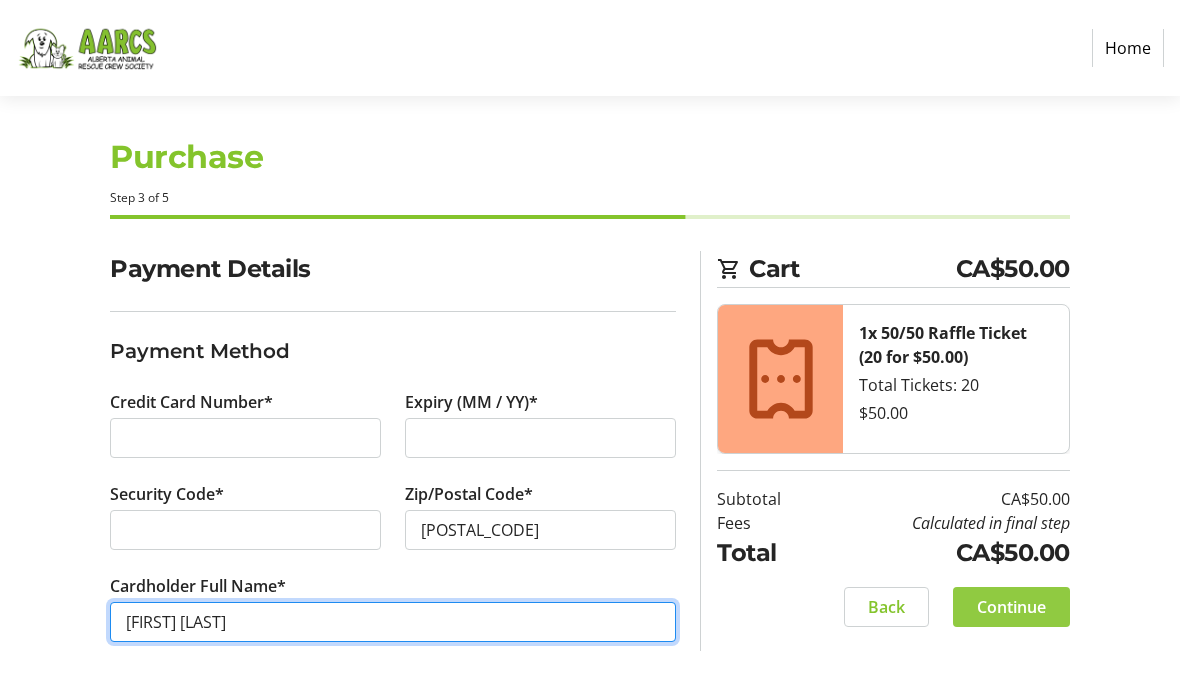 type on "[FIRST] [LAST]" 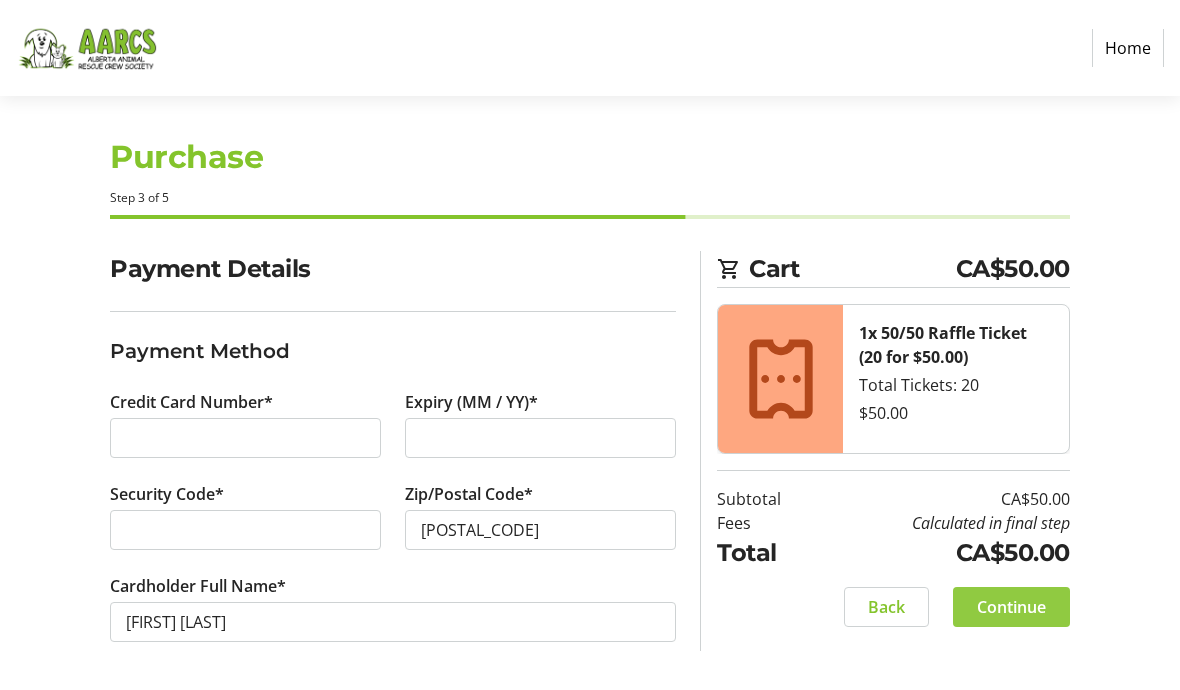 click on "Continue" 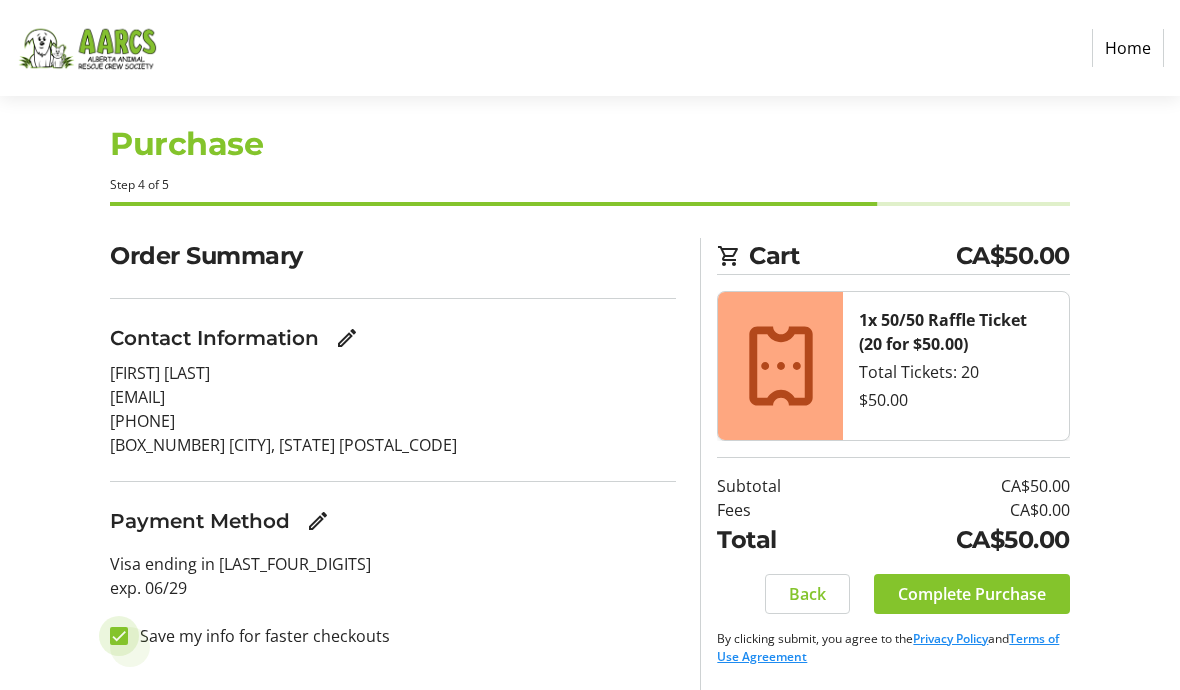 click on "Save my info for faster checkouts" at bounding box center (119, 636) 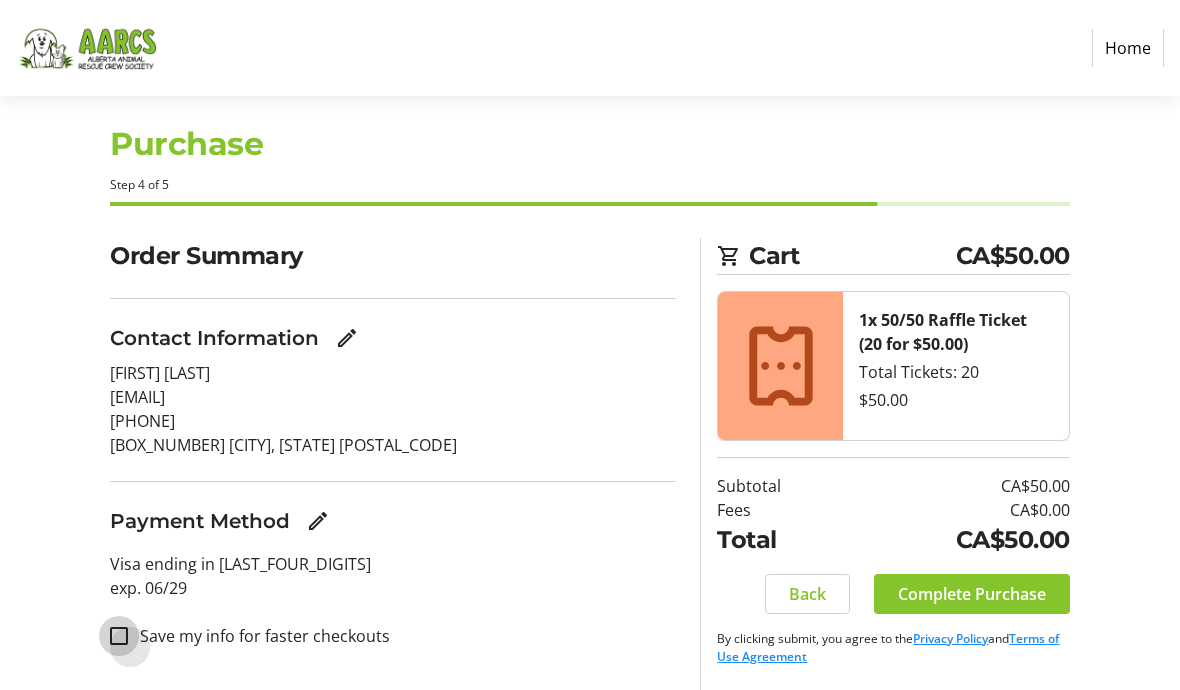 checkbox on "false" 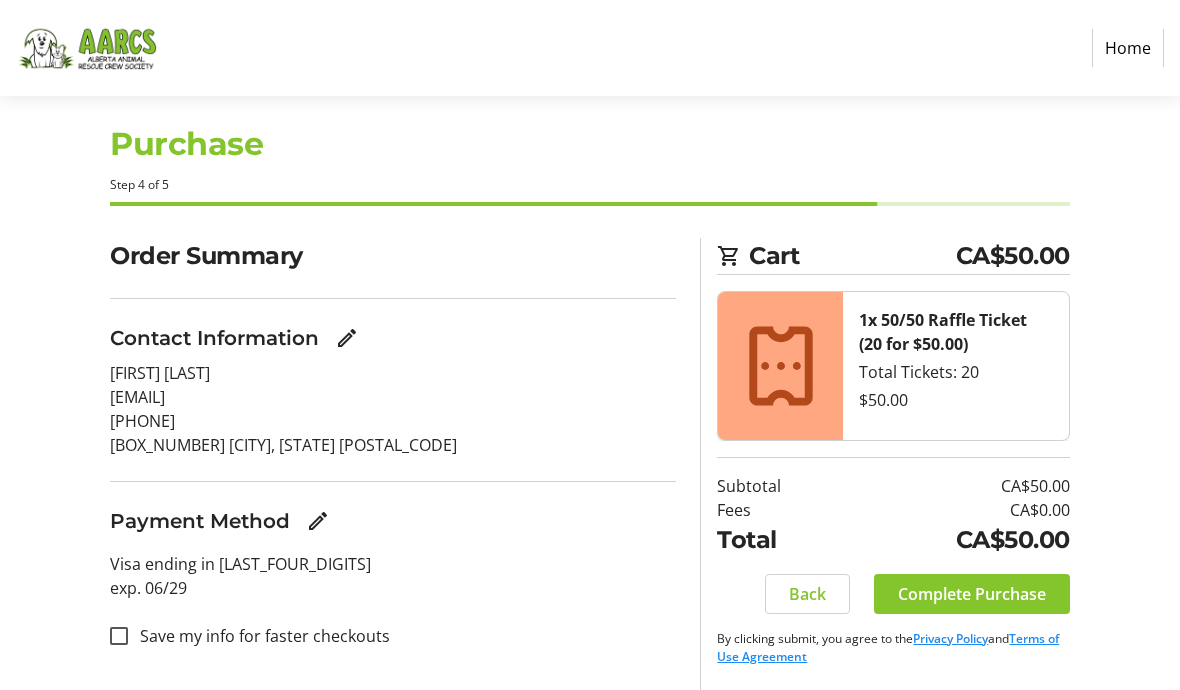 click on "Complete Purchase" 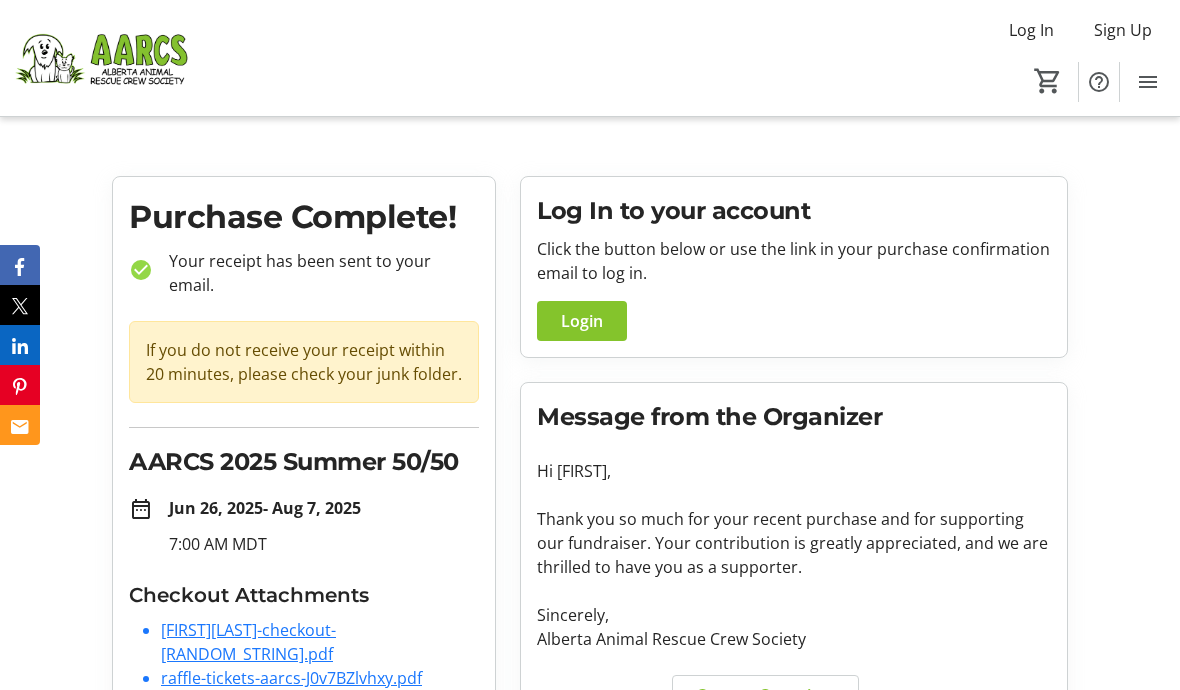 scroll, scrollTop: 5, scrollLeft: 0, axis: vertical 